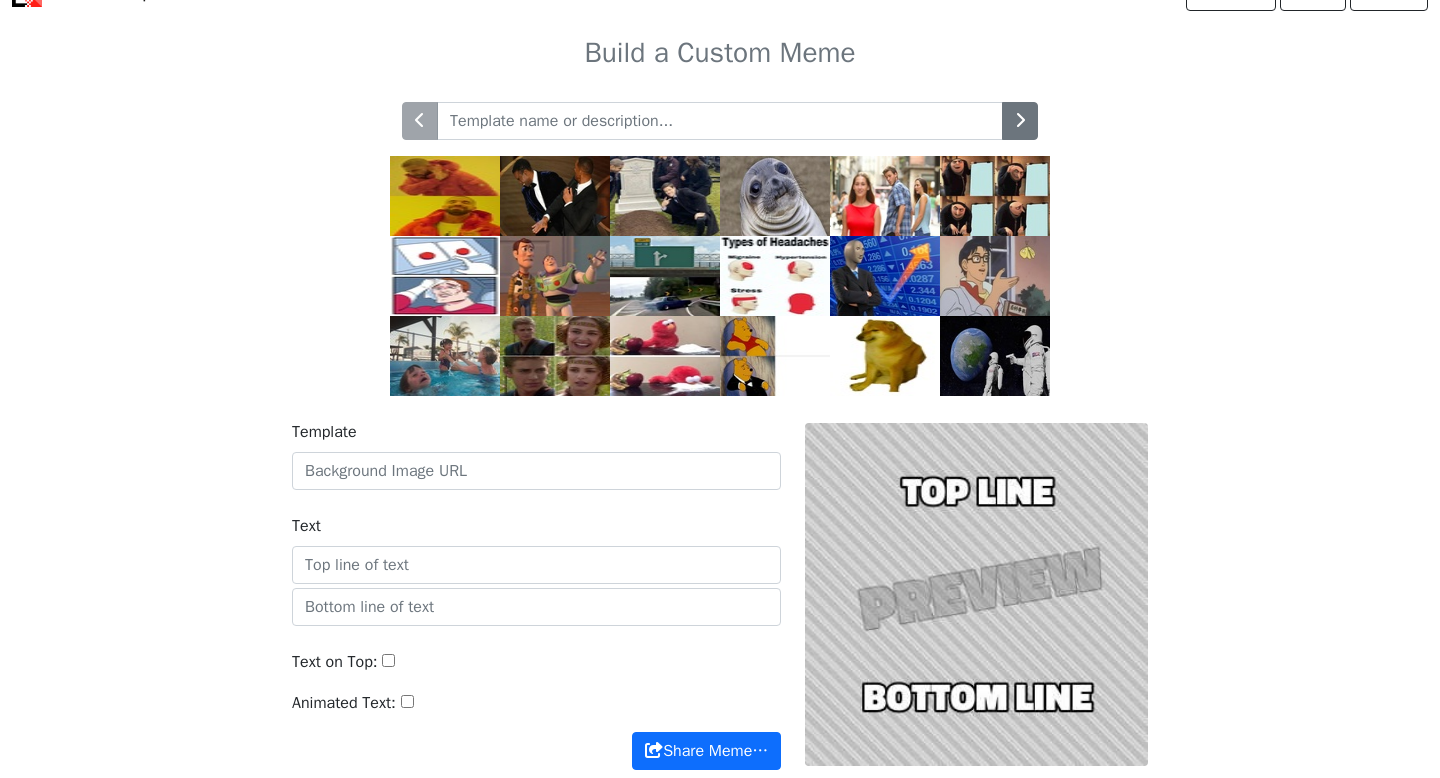 scroll, scrollTop: 0, scrollLeft: 0, axis: both 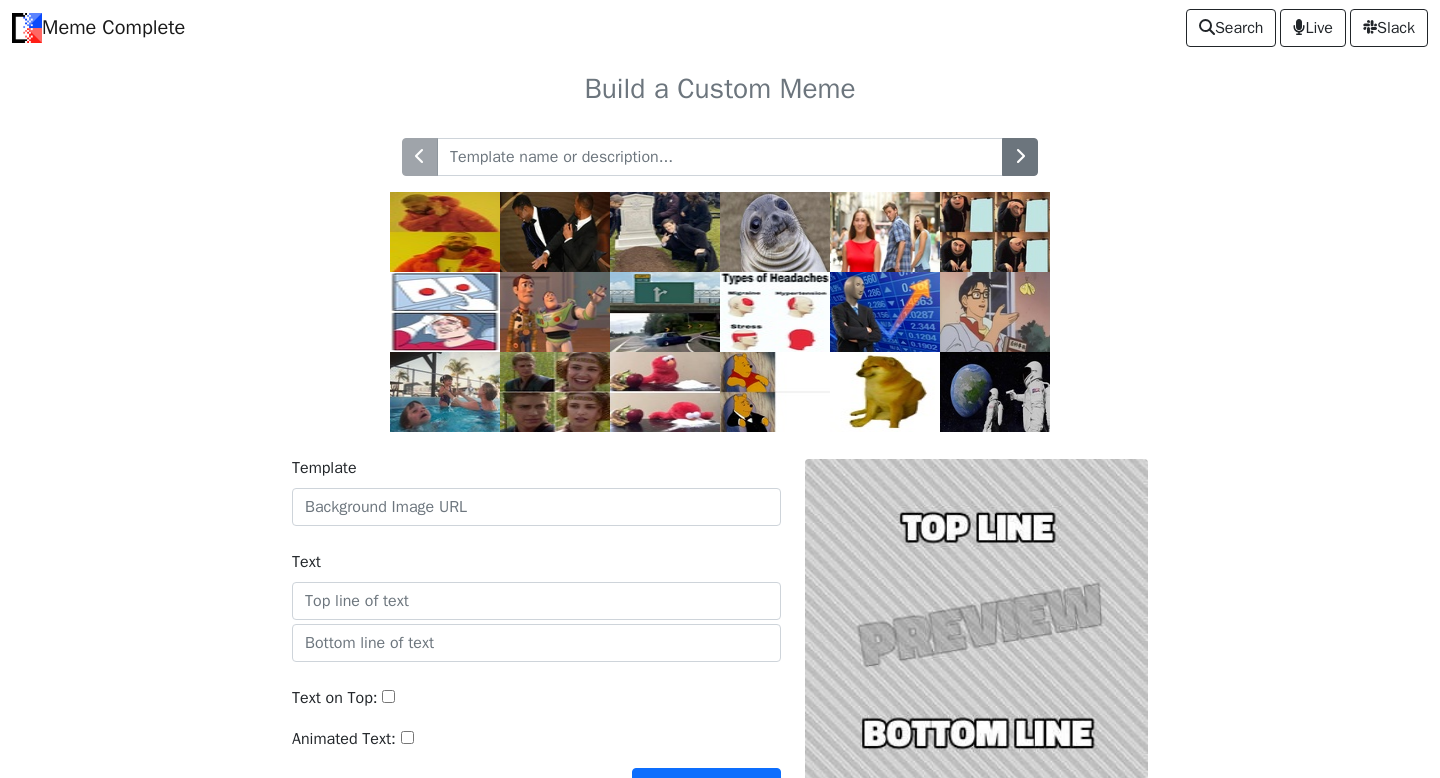 click at bounding box center [775, 312] 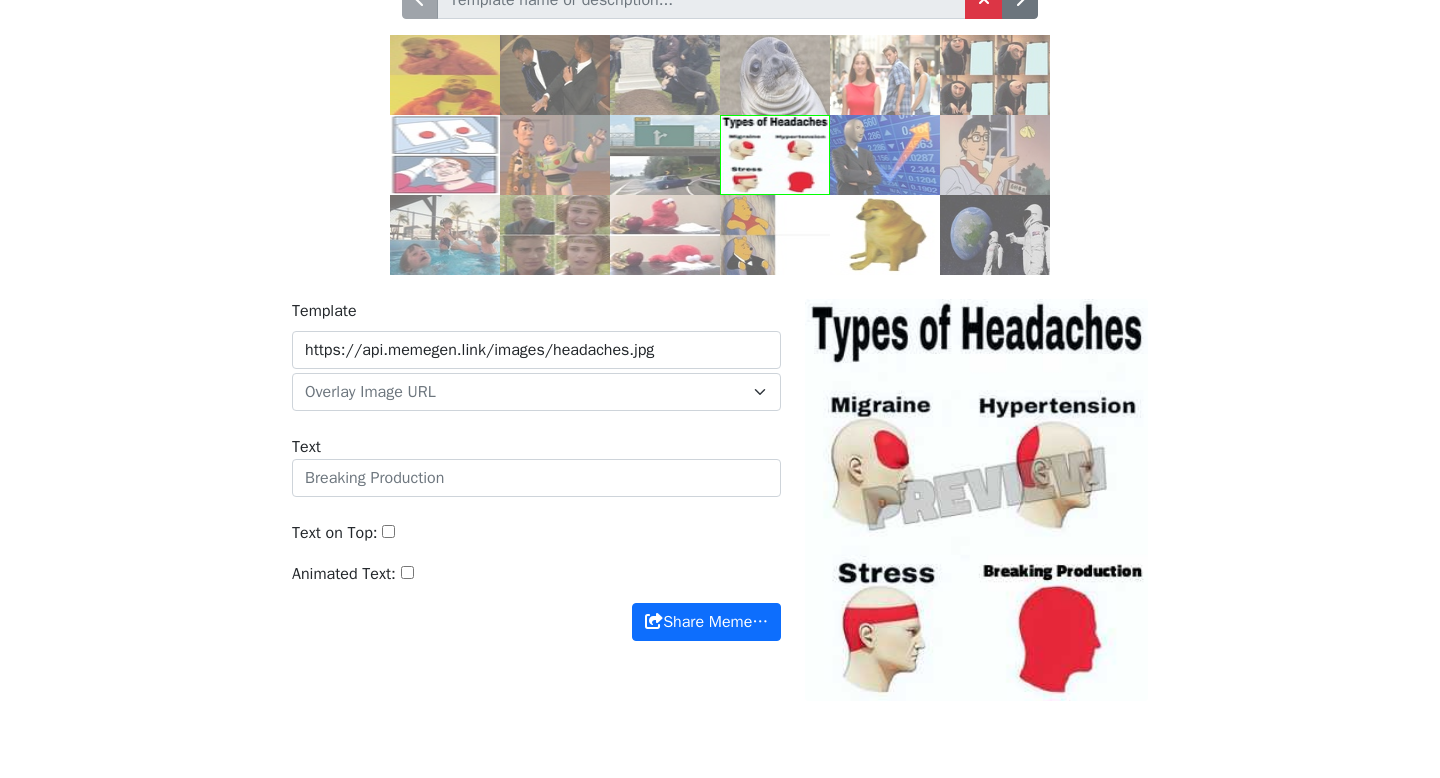 scroll, scrollTop: 225, scrollLeft: 0, axis: vertical 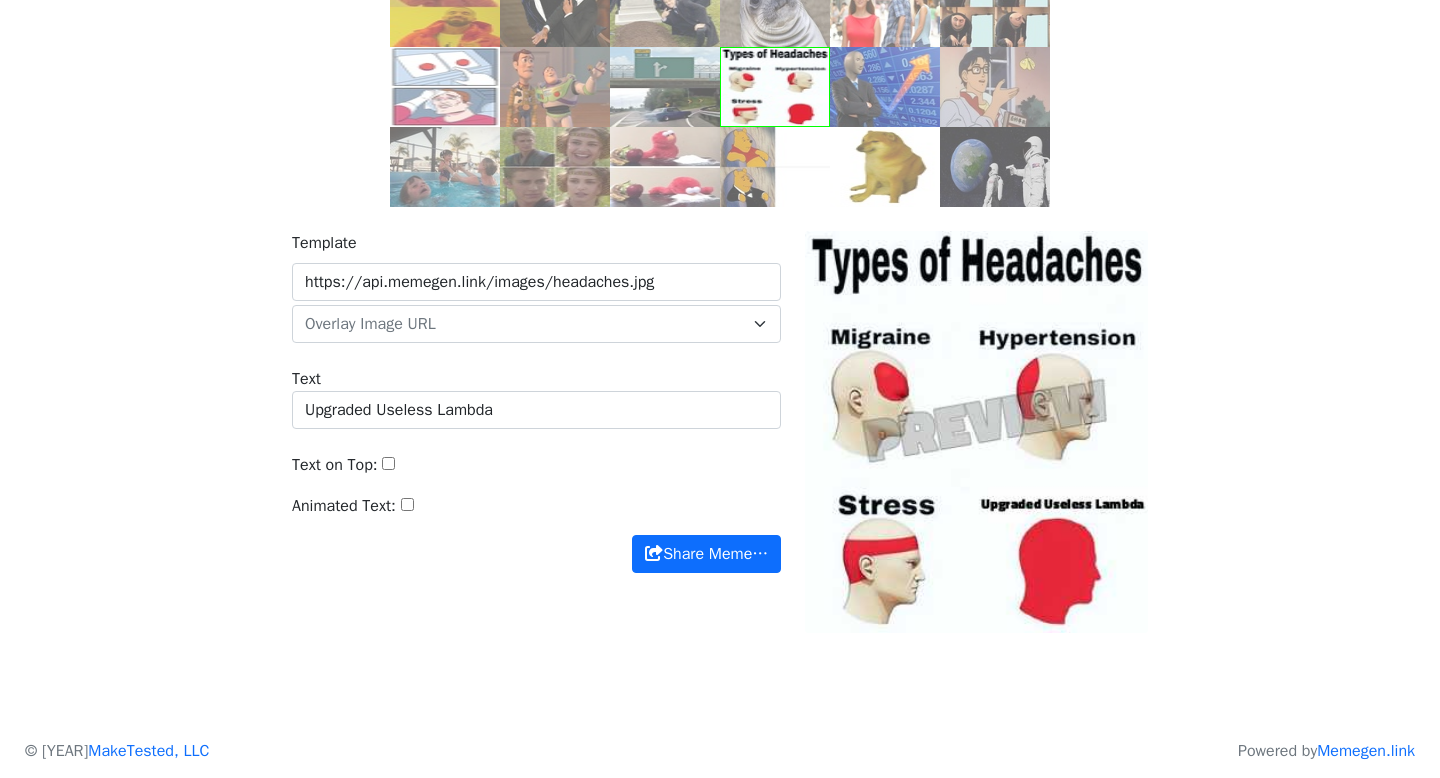 type on "Upgraded Useless Lambda" 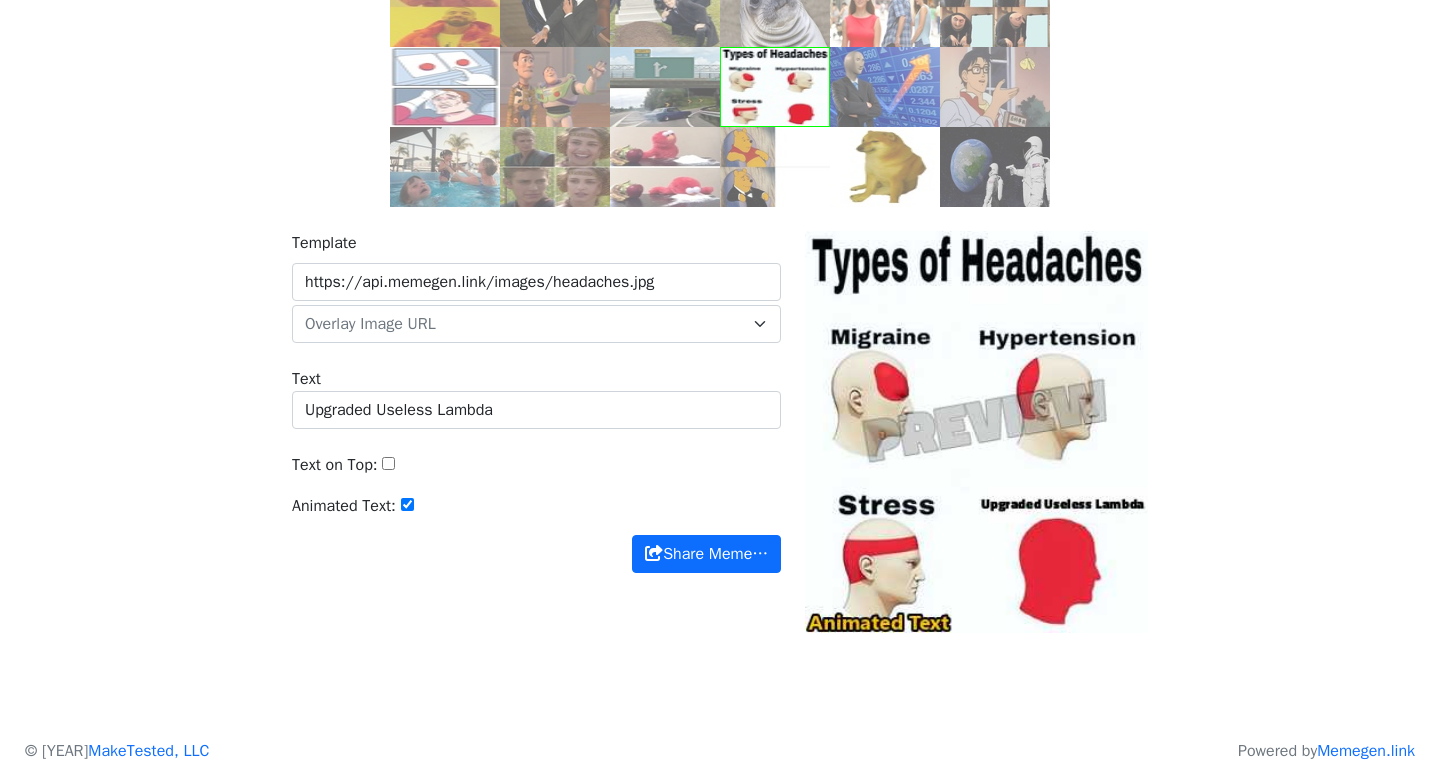 click on "Animated Text:" at bounding box center [407, 504] 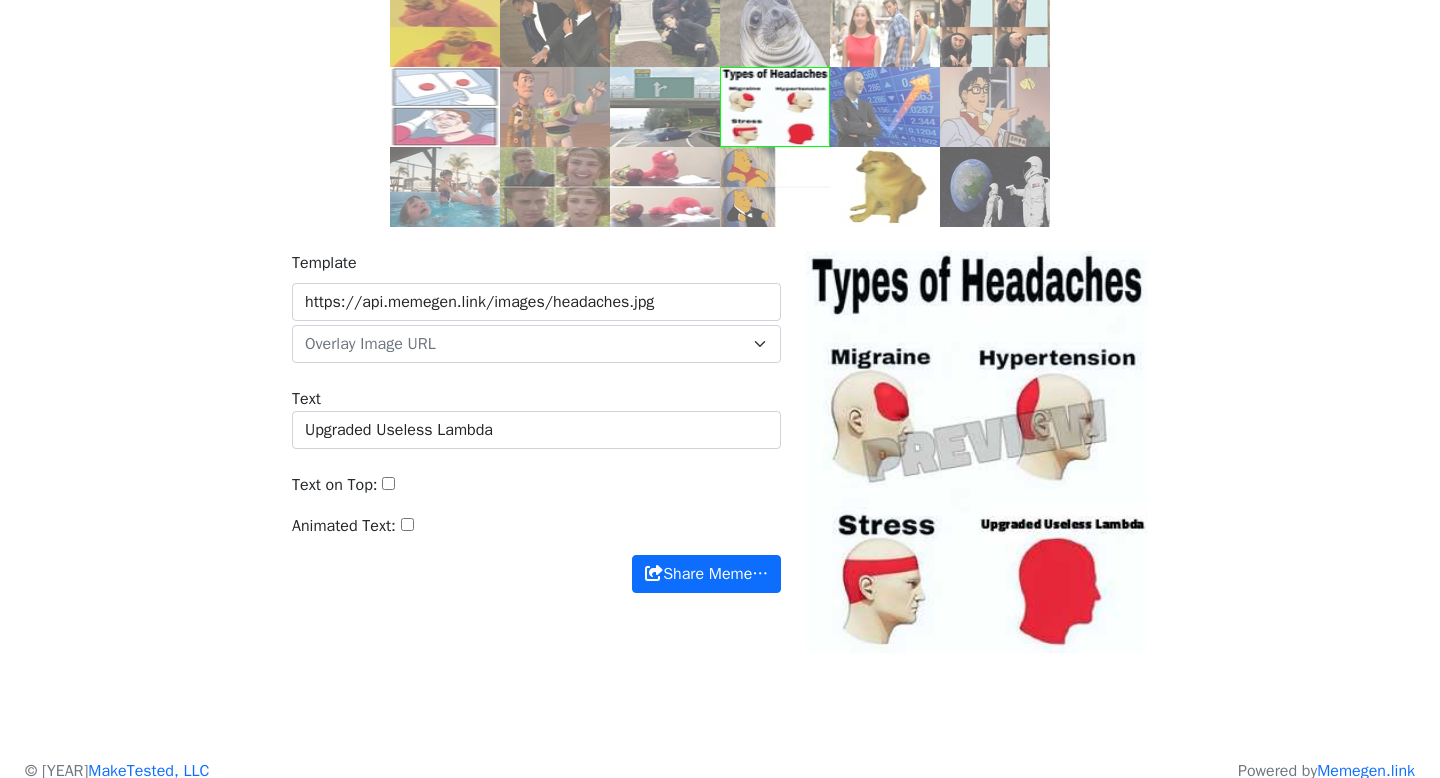 scroll, scrollTop: 194, scrollLeft: 0, axis: vertical 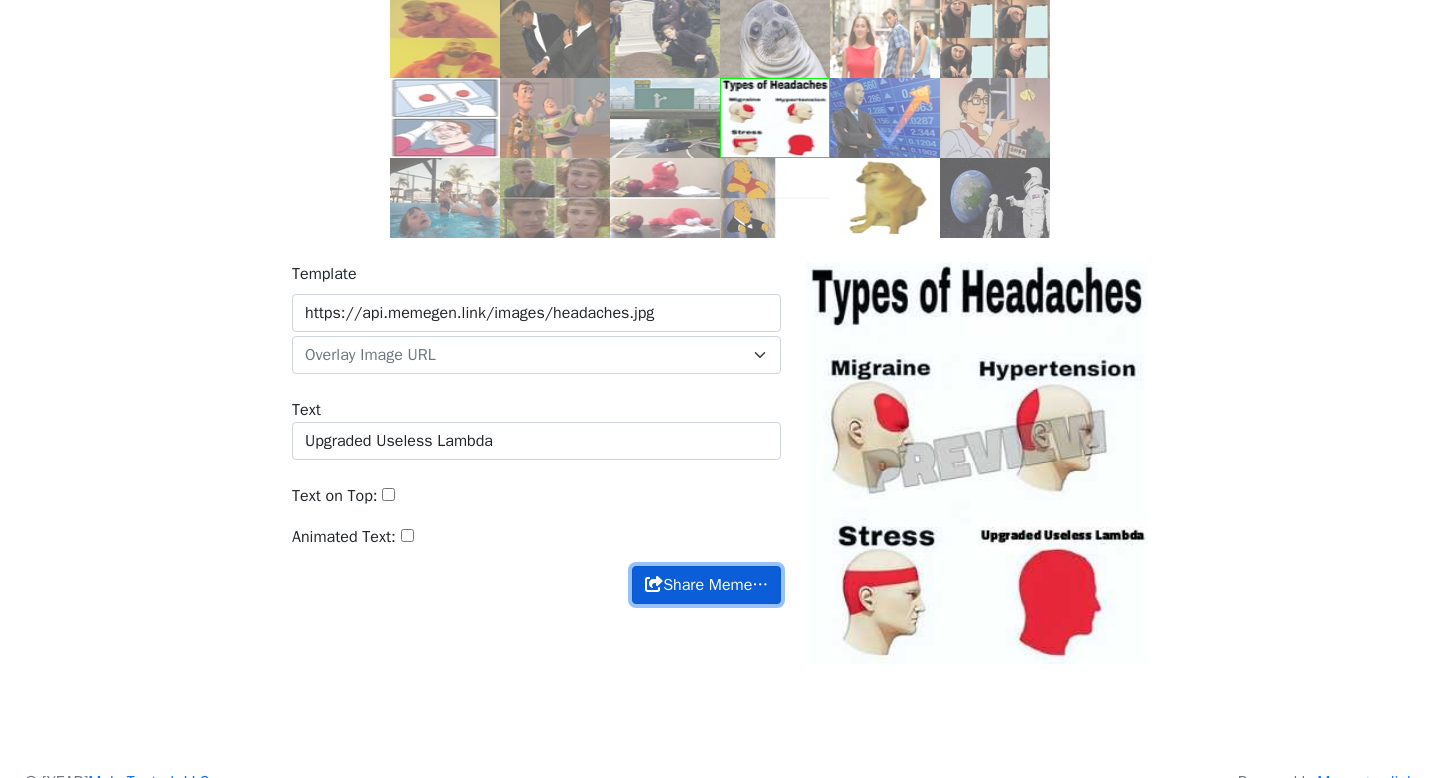 click on "Share Meme…" at bounding box center (706, 585) 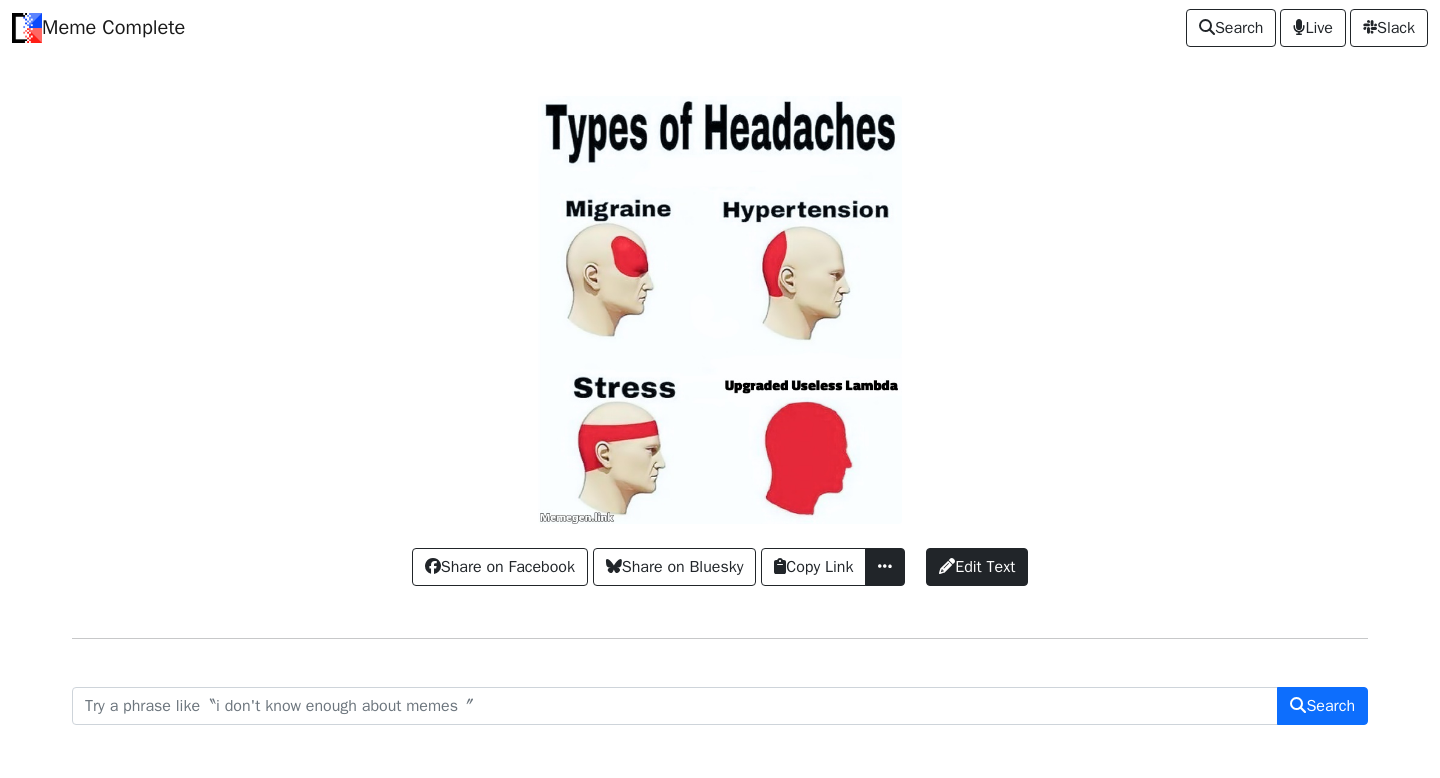 scroll, scrollTop: 69, scrollLeft: 0, axis: vertical 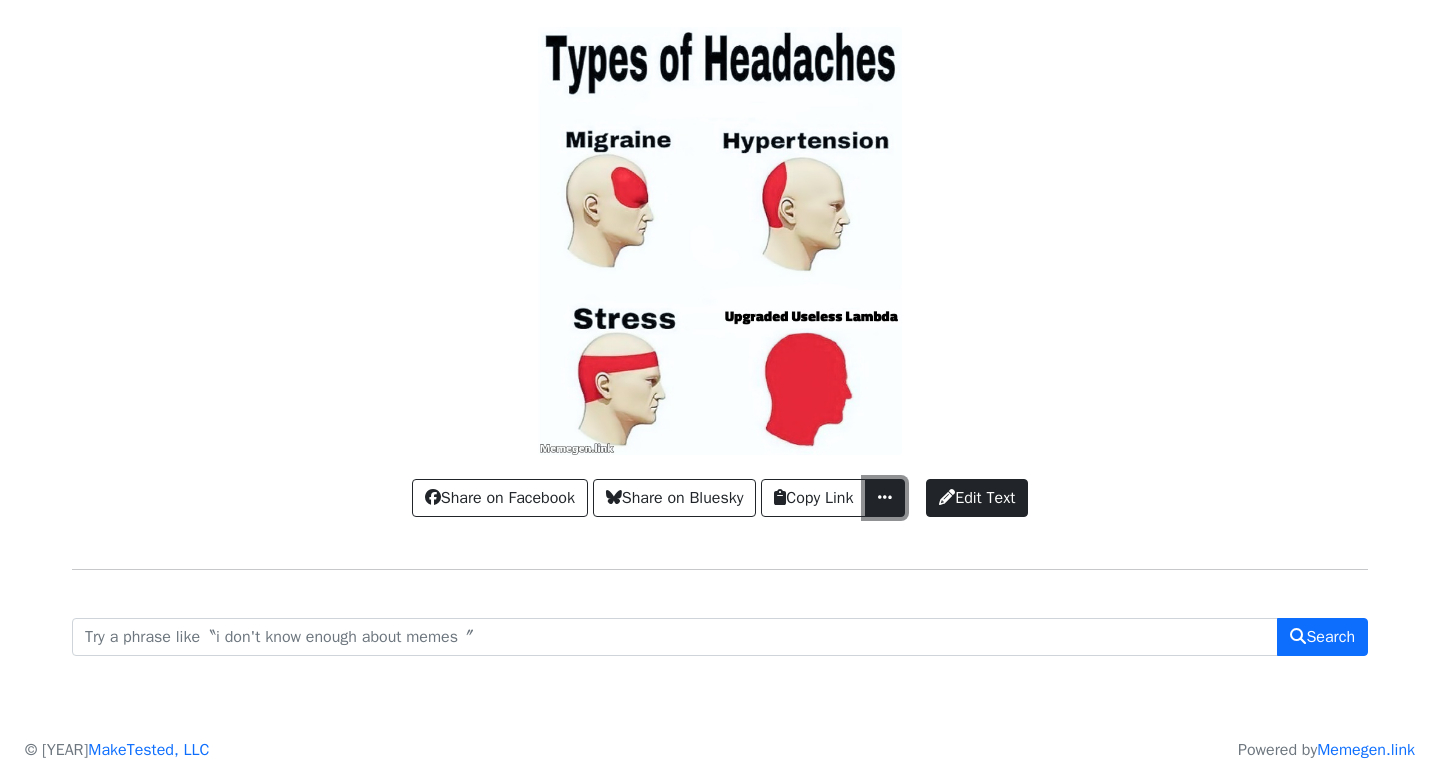 click at bounding box center (885, 497) 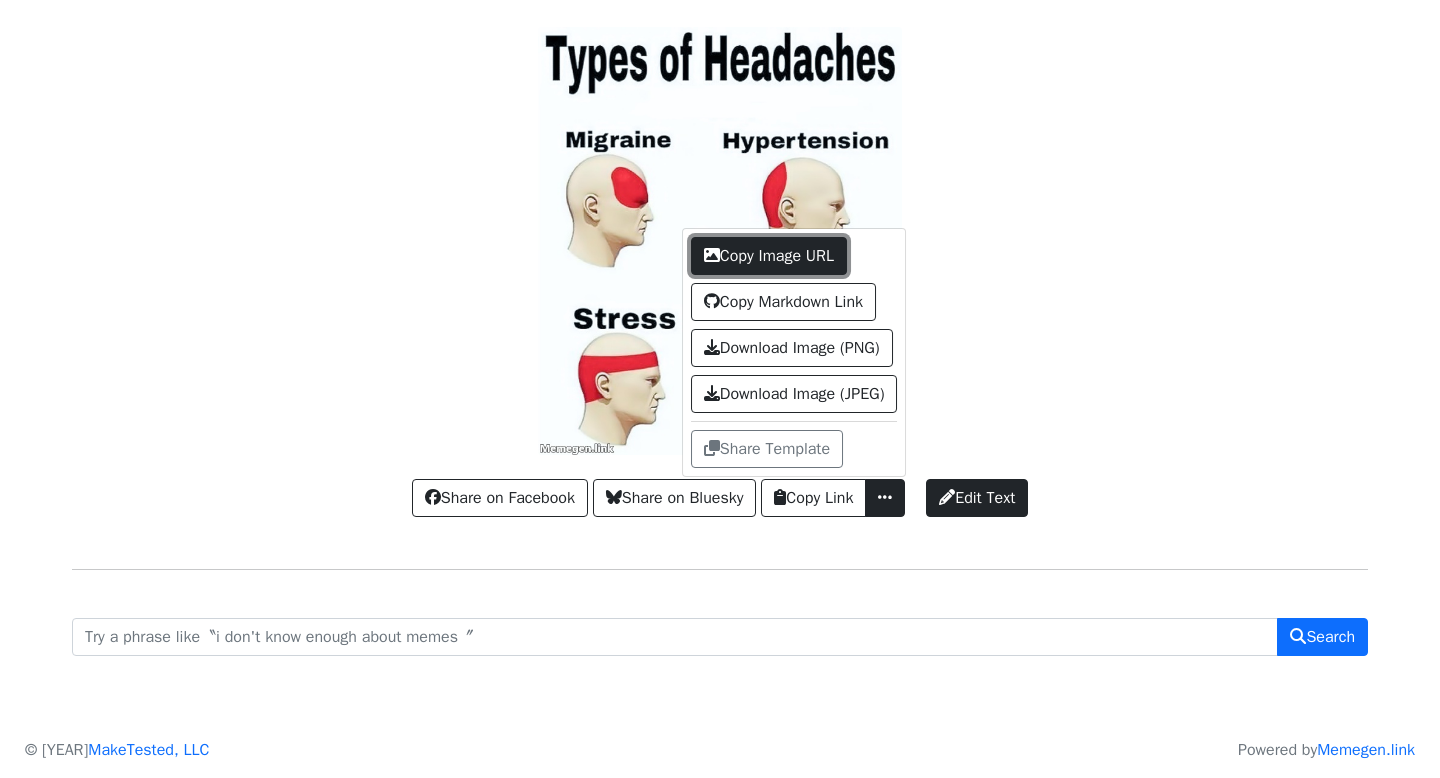 click on "Copy Image URL" at bounding box center [769, 256] 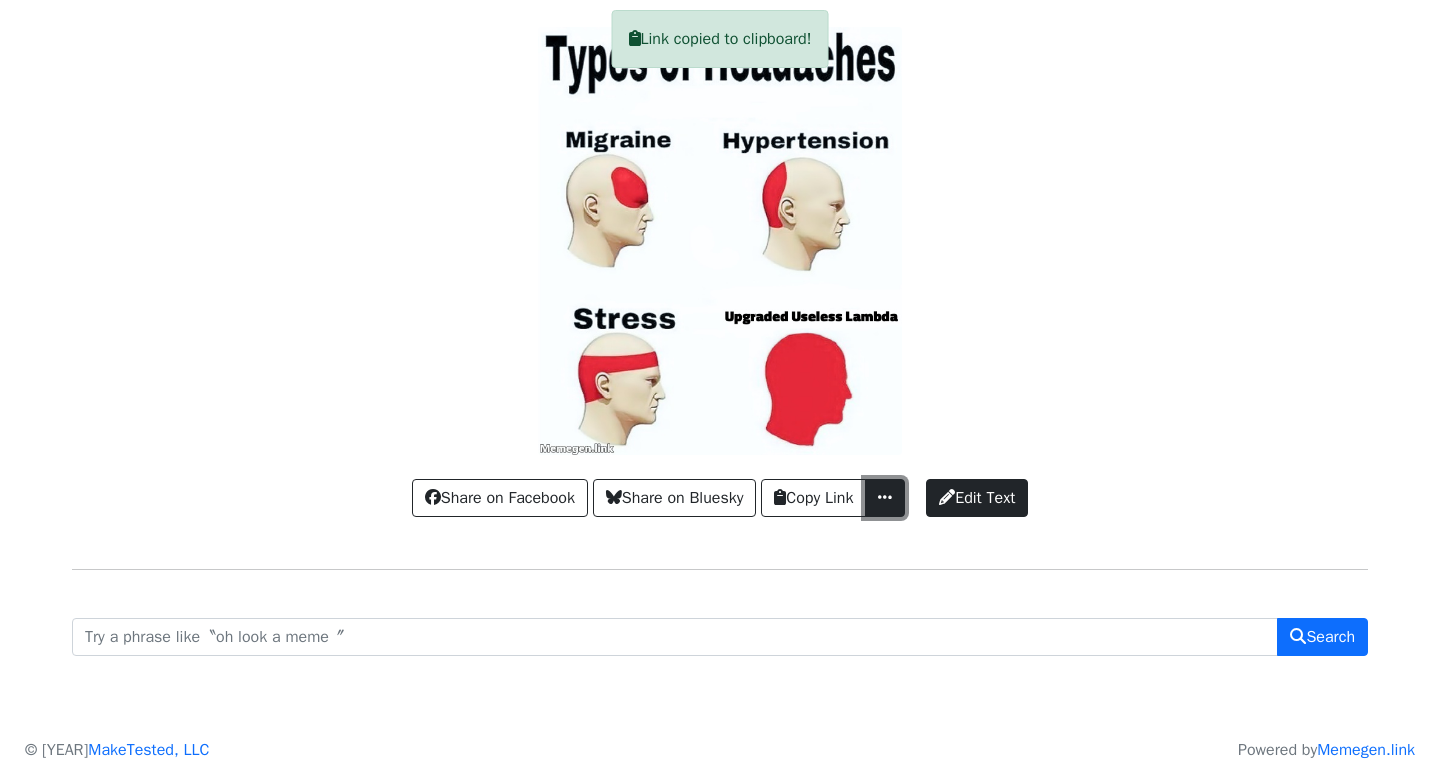 click at bounding box center [885, 497] 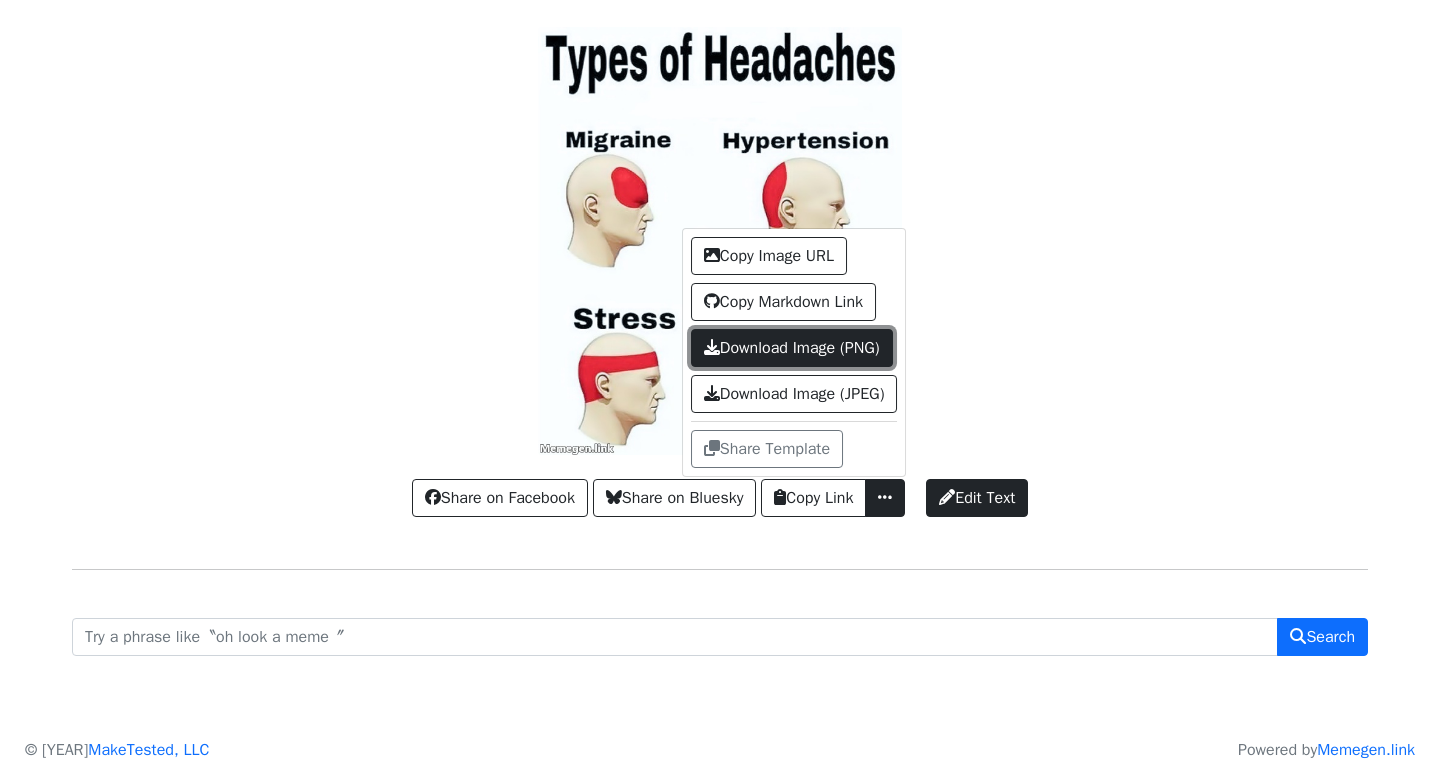 click on "Download Image (PNG)" at bounding box center [792, 348] 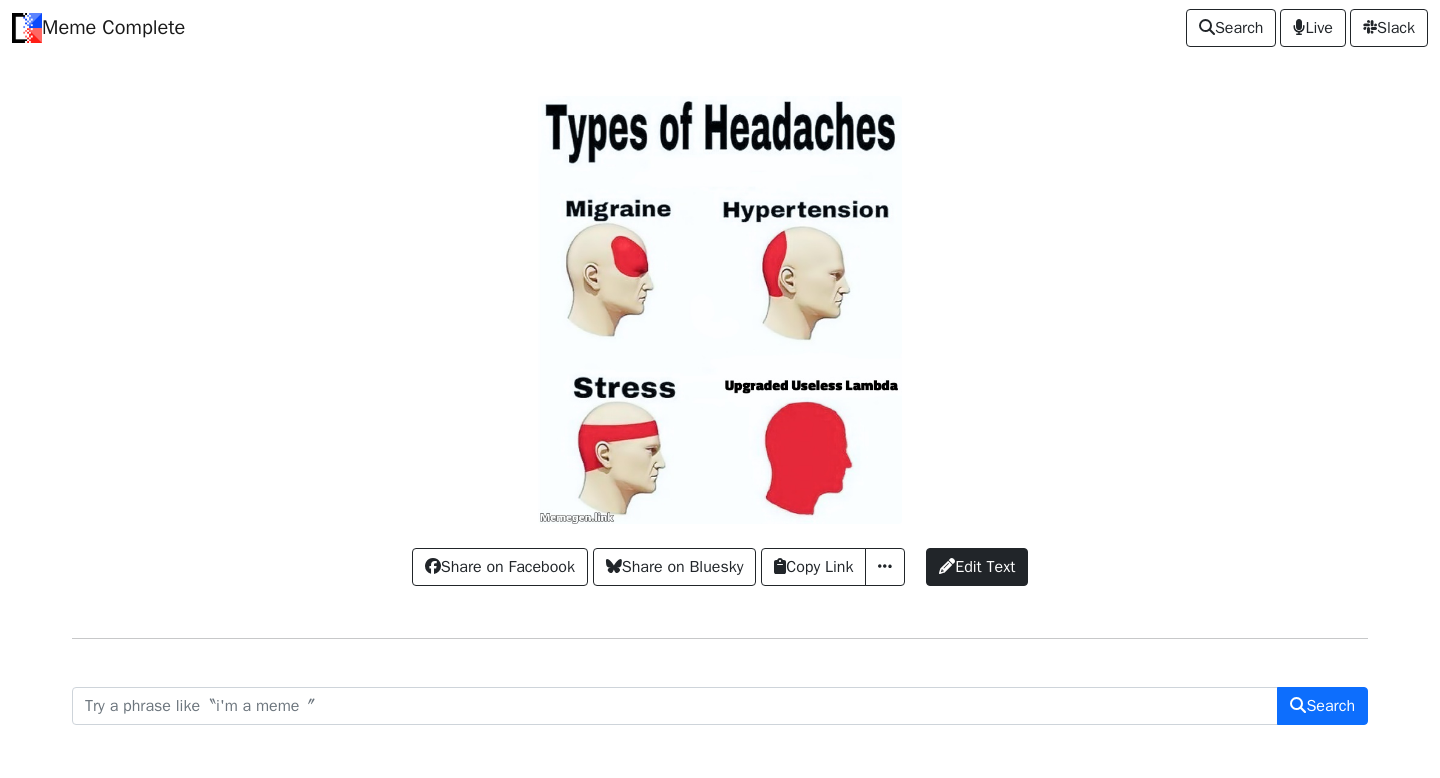 scroll, scrollTop: 0, scrollLeft: 0, axis: both 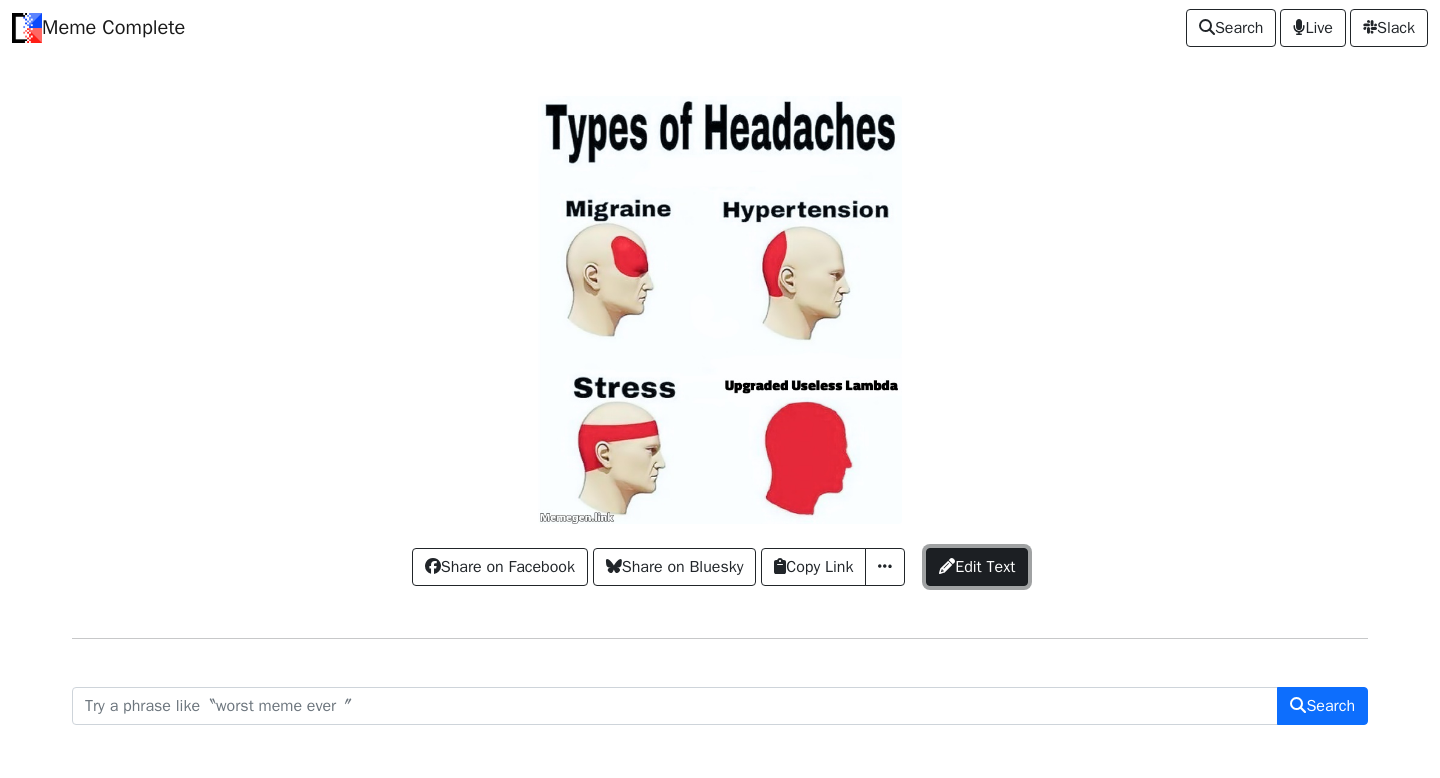 click on "Edit Text" at bounding box center [977, 567] 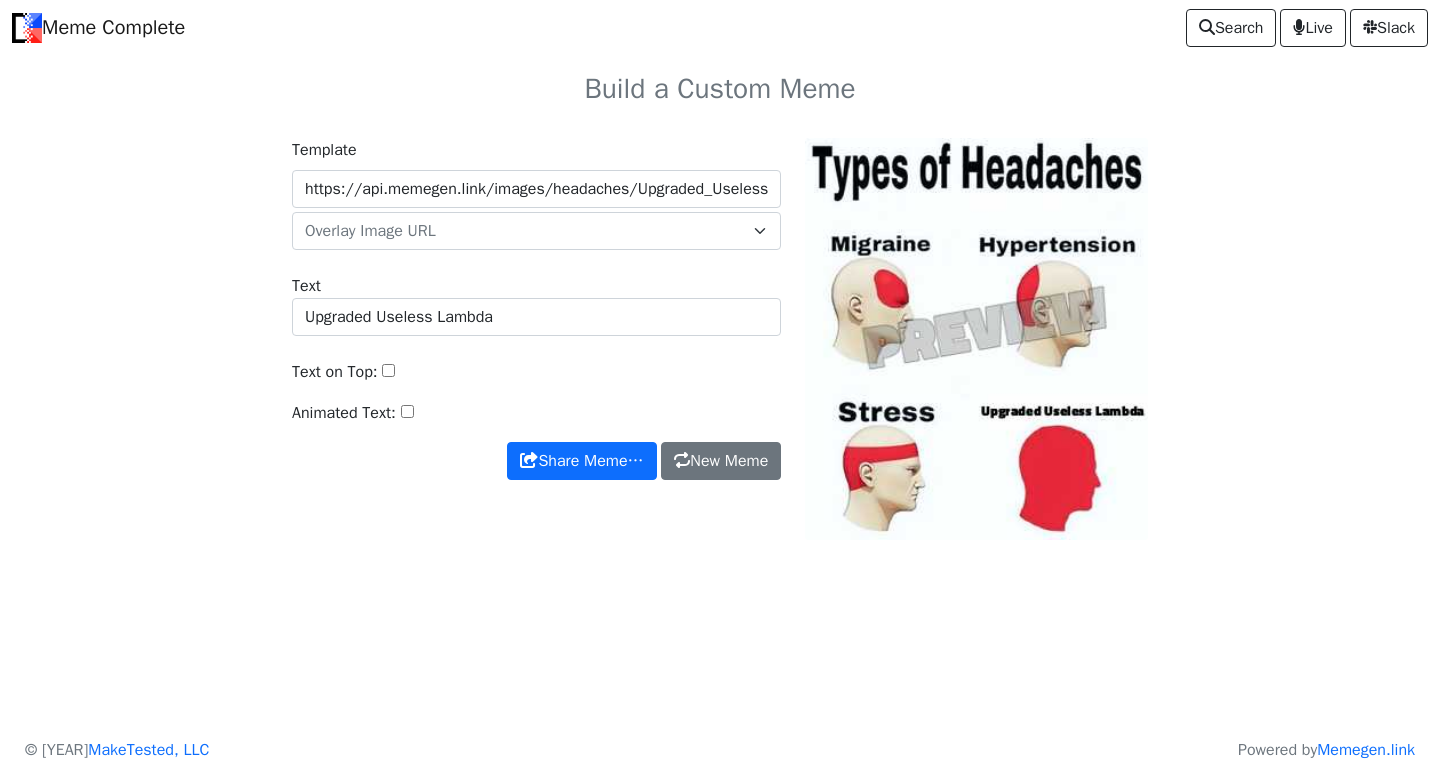 scroll, scrollTop: 0, scrollLeft: 0, axis: both 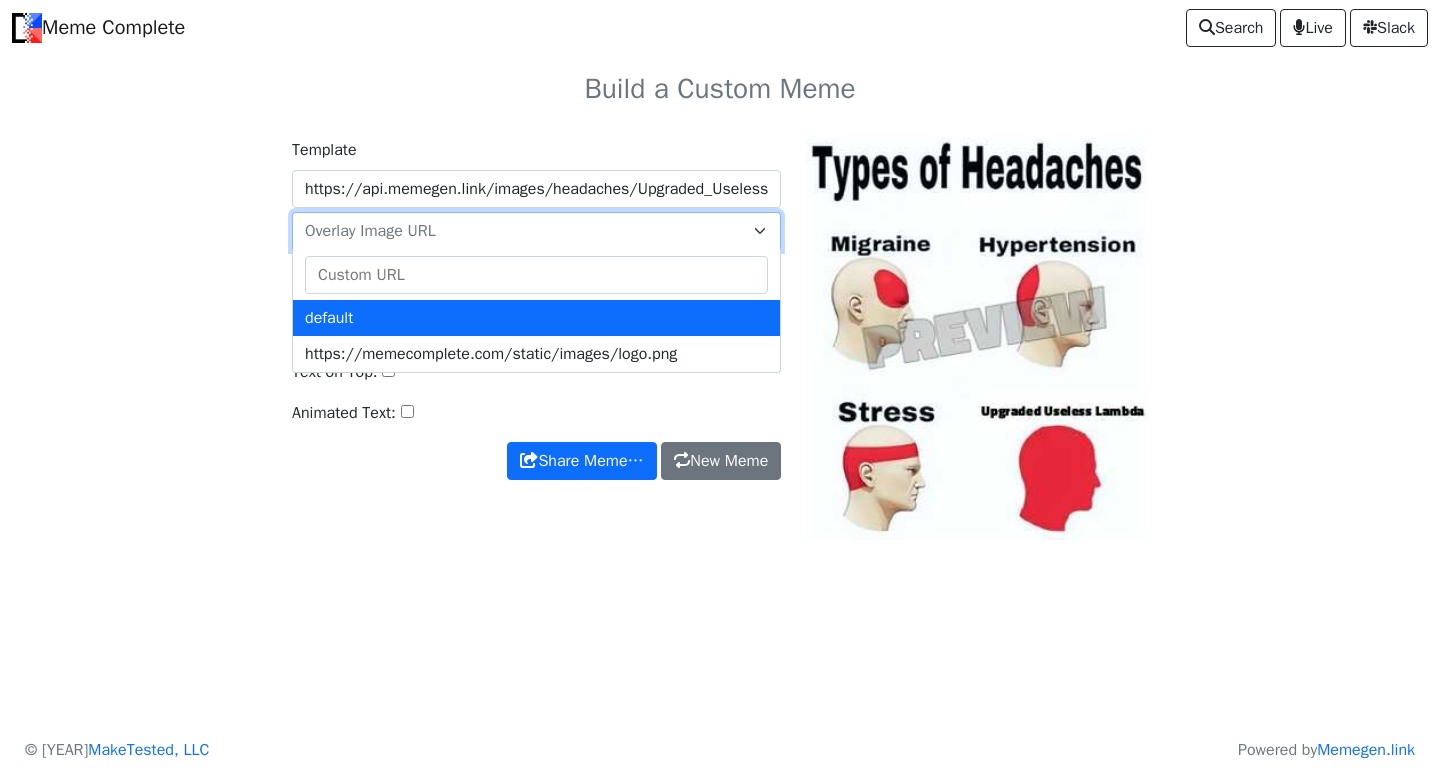 click on "Template
https://api.memegen.link/images/headaches/Upgraded_Useless_Lambda.jpg
default
https://memecomplete.com/static/images/logo.png
Overlay Image URL
Text
Upgraded Useless Lambda
Text on Top:
Animated Text:
Share Meme…
New Meme
Share Meme…
New Meme" at bounding box center (720, 351) 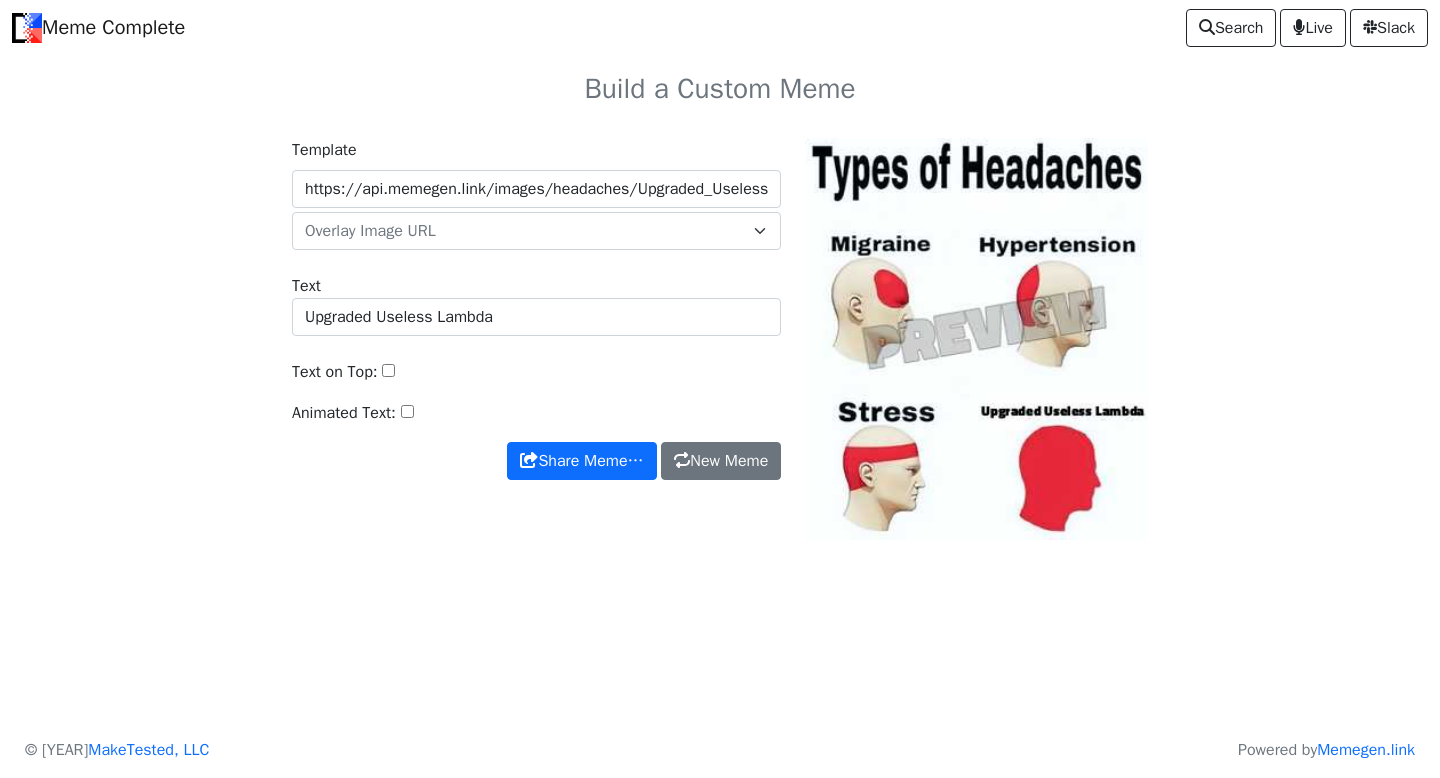 click on "Text on Top:" at bounding box center [388, 370] 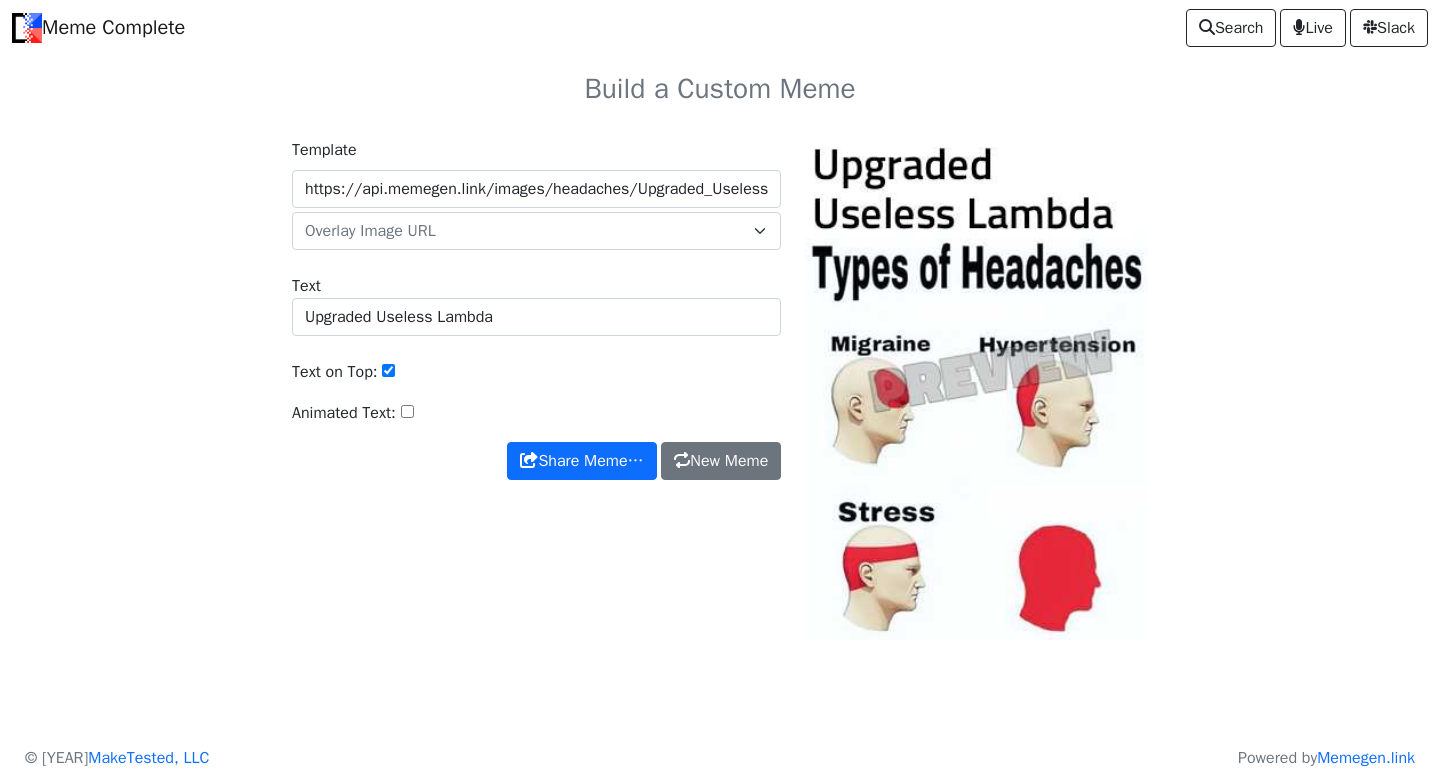 click on "Text on Top:" at bounding box center [388, 370] 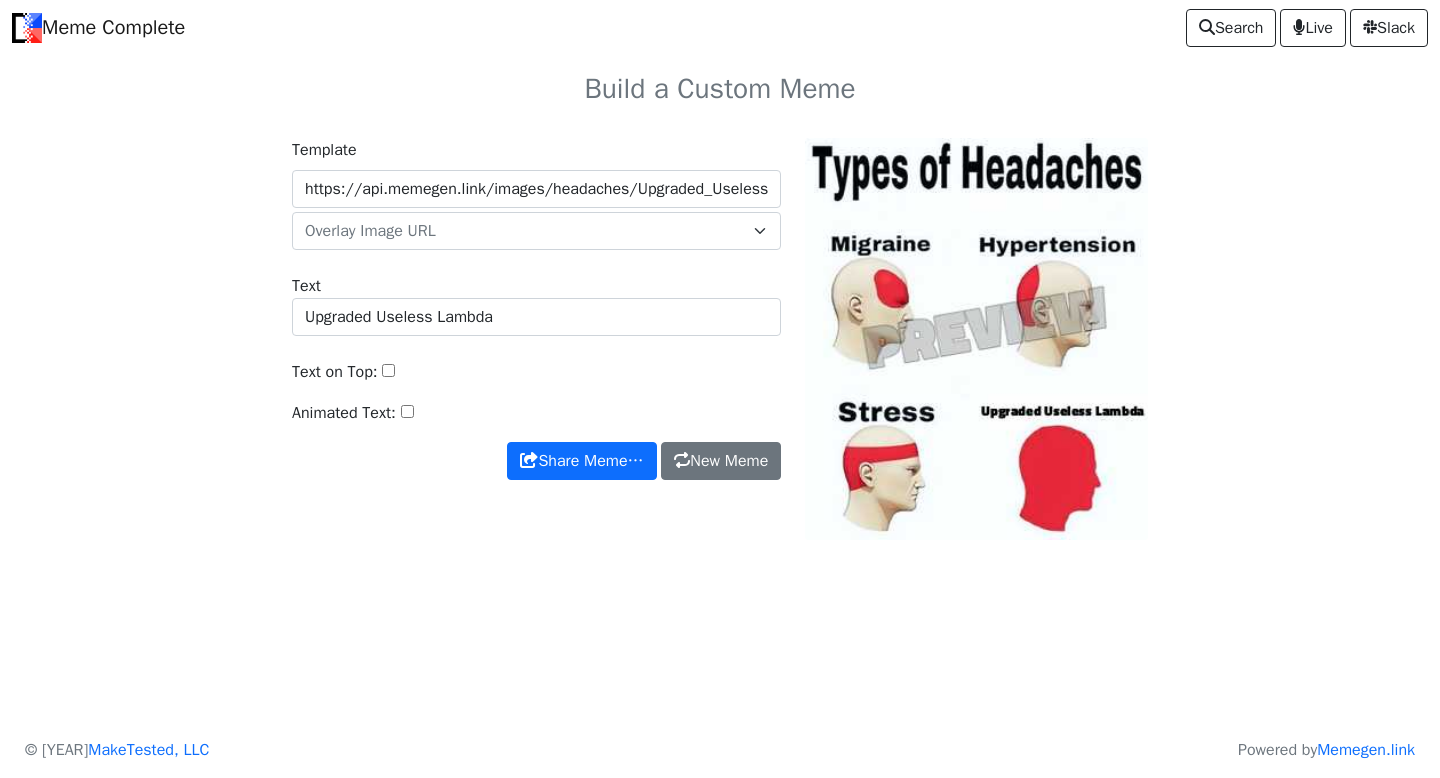 click on "Text on Top:" at bounding box center (388, 370) 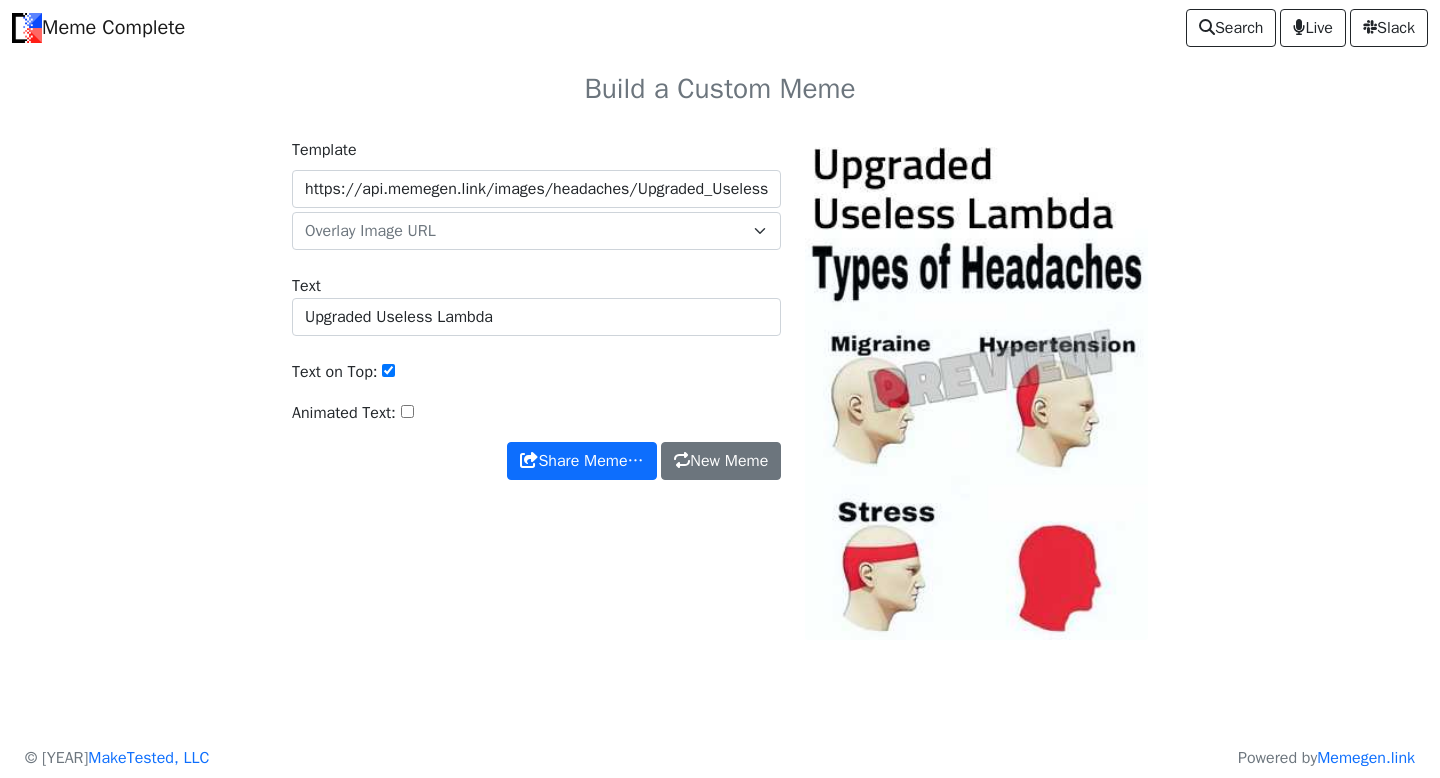 click on "Text on Top:" at bounding box center (388, 370) 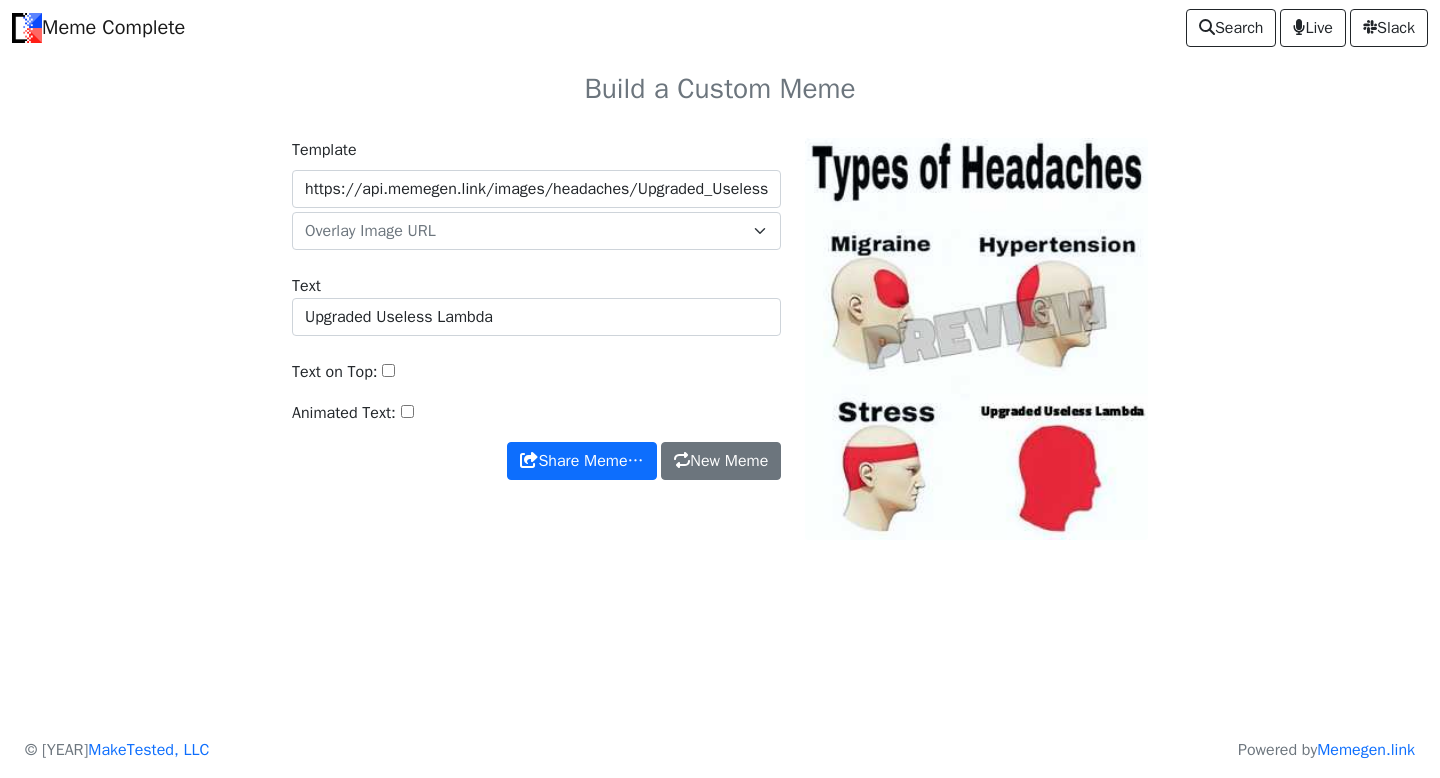click on "Animated Text:" at bounding box center (407, 411) 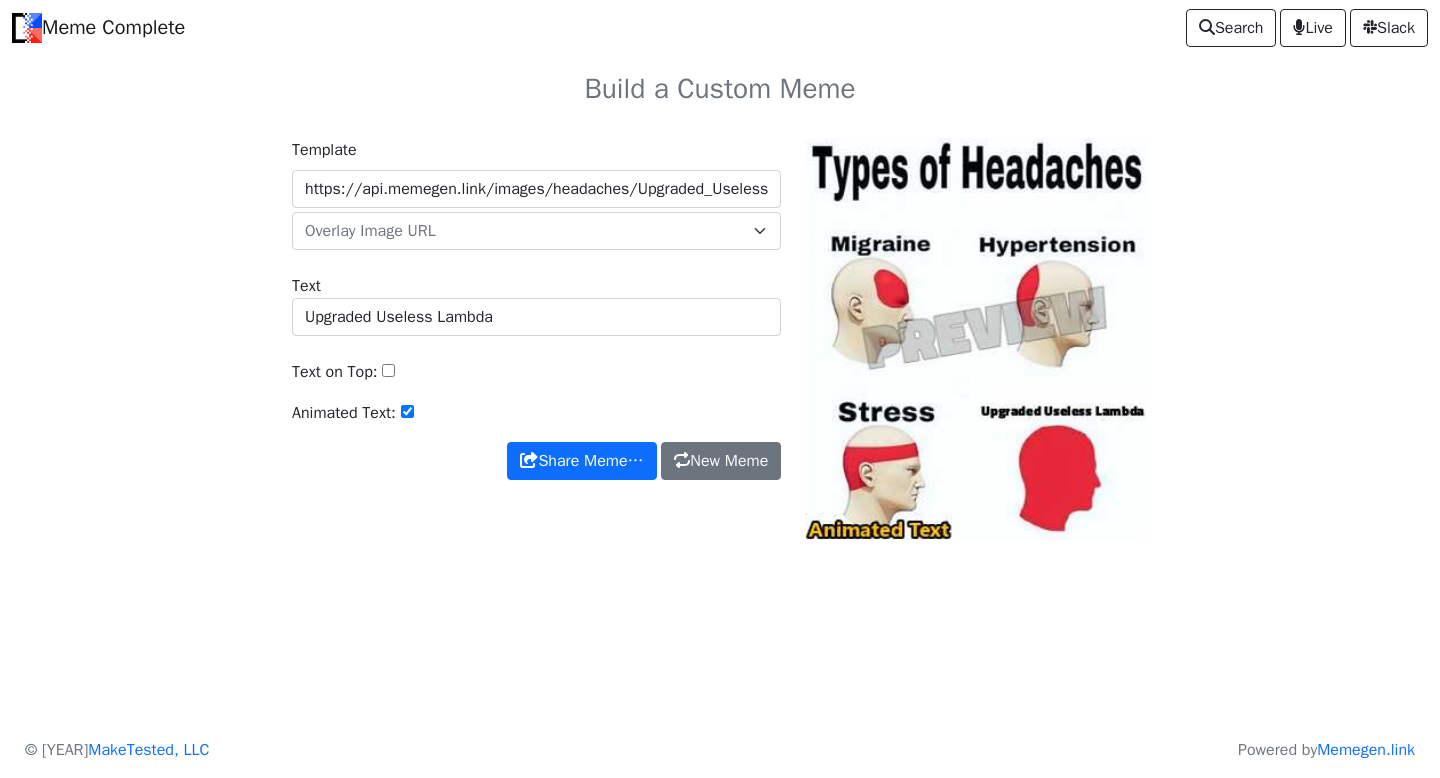 click on "Animated Text:" at bounding box center (407, 411) 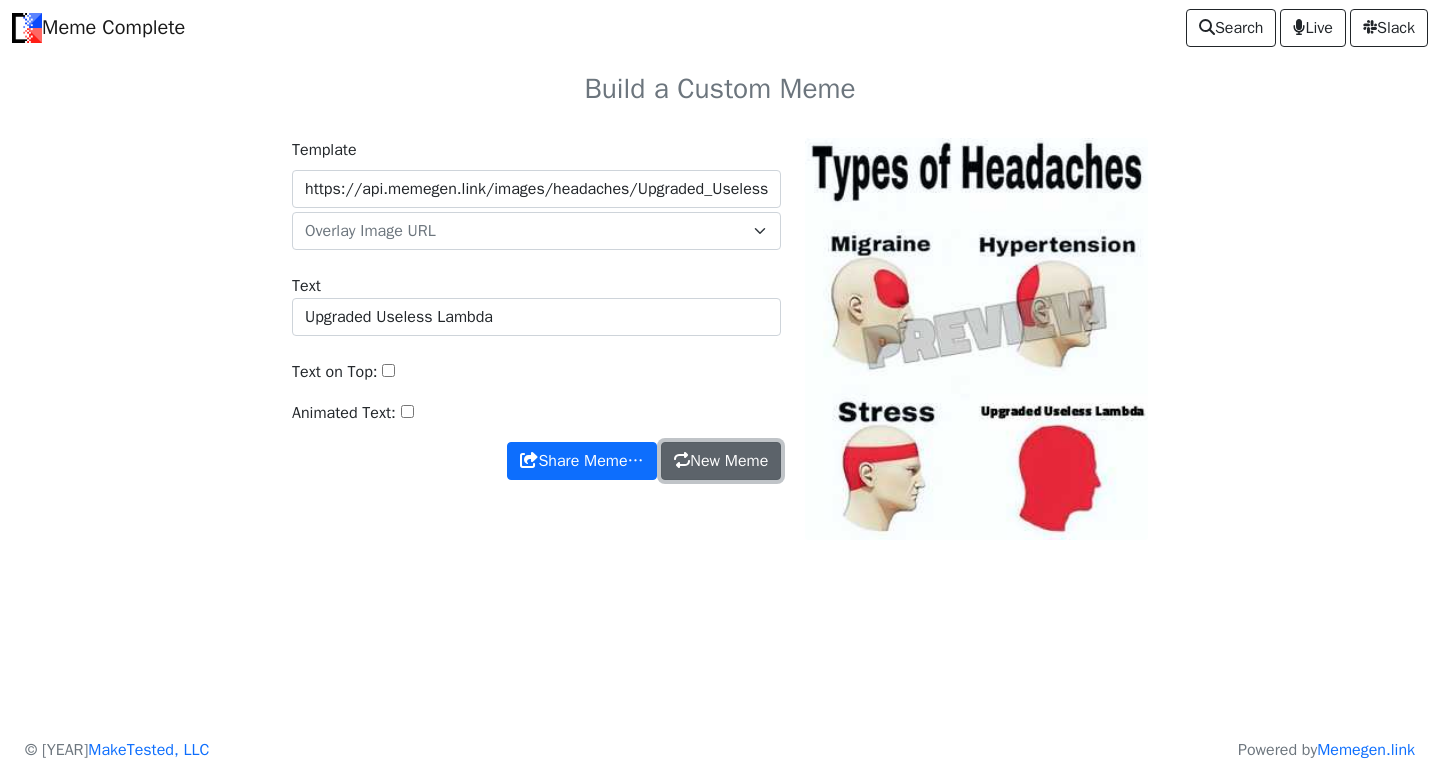 click on "New Meme" at bounding box center (721, 461) 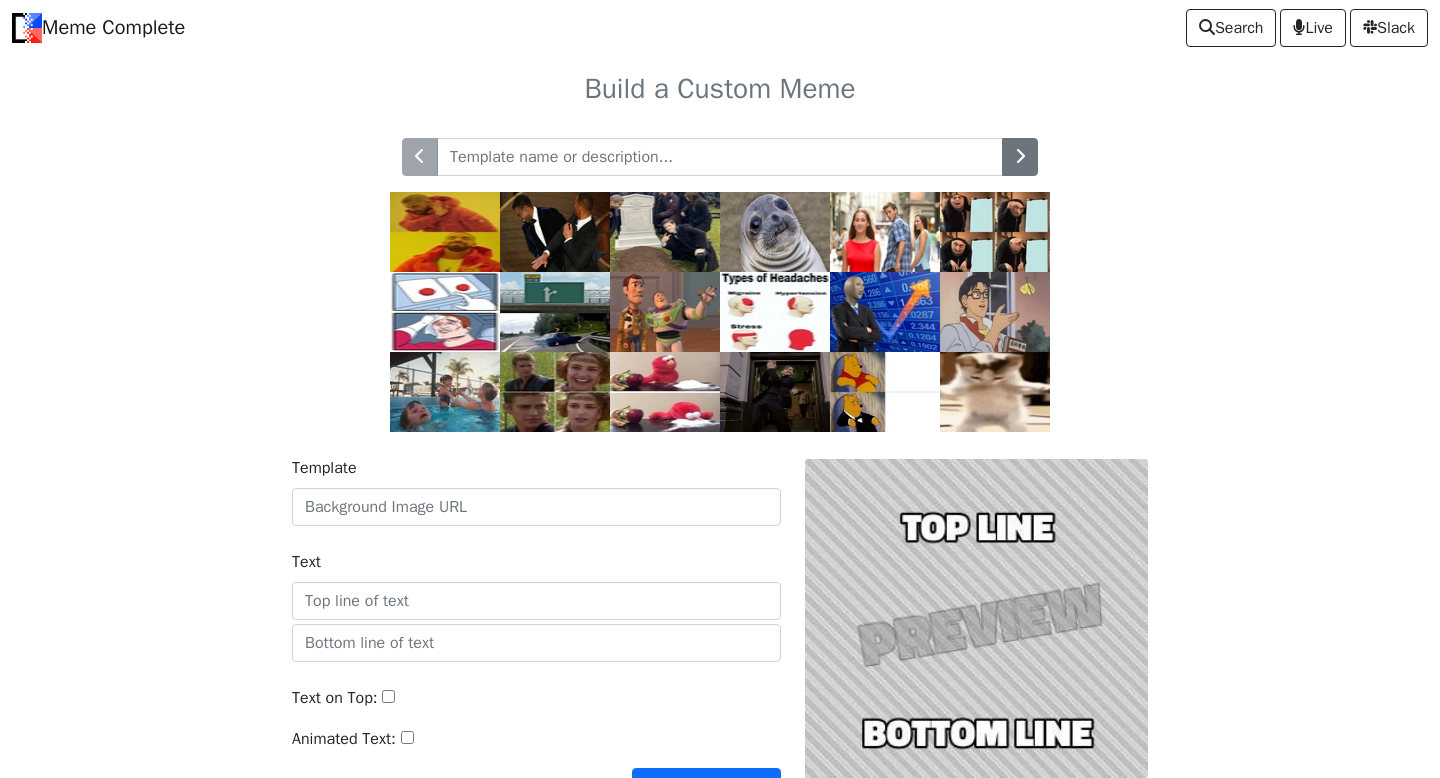 scroll, scrollTop: 0, scrollLeft: 0, axis: both 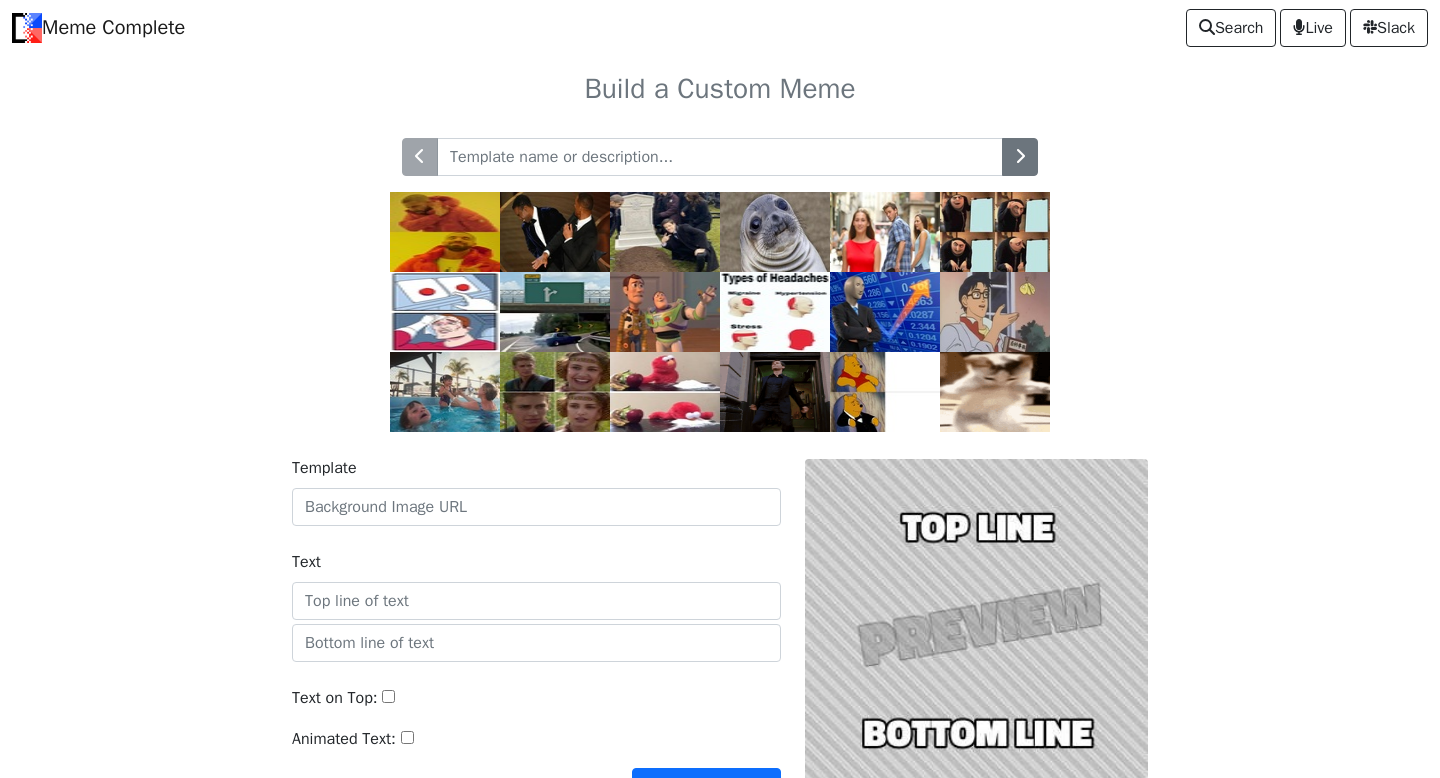 click at bounding box center (775, 312) 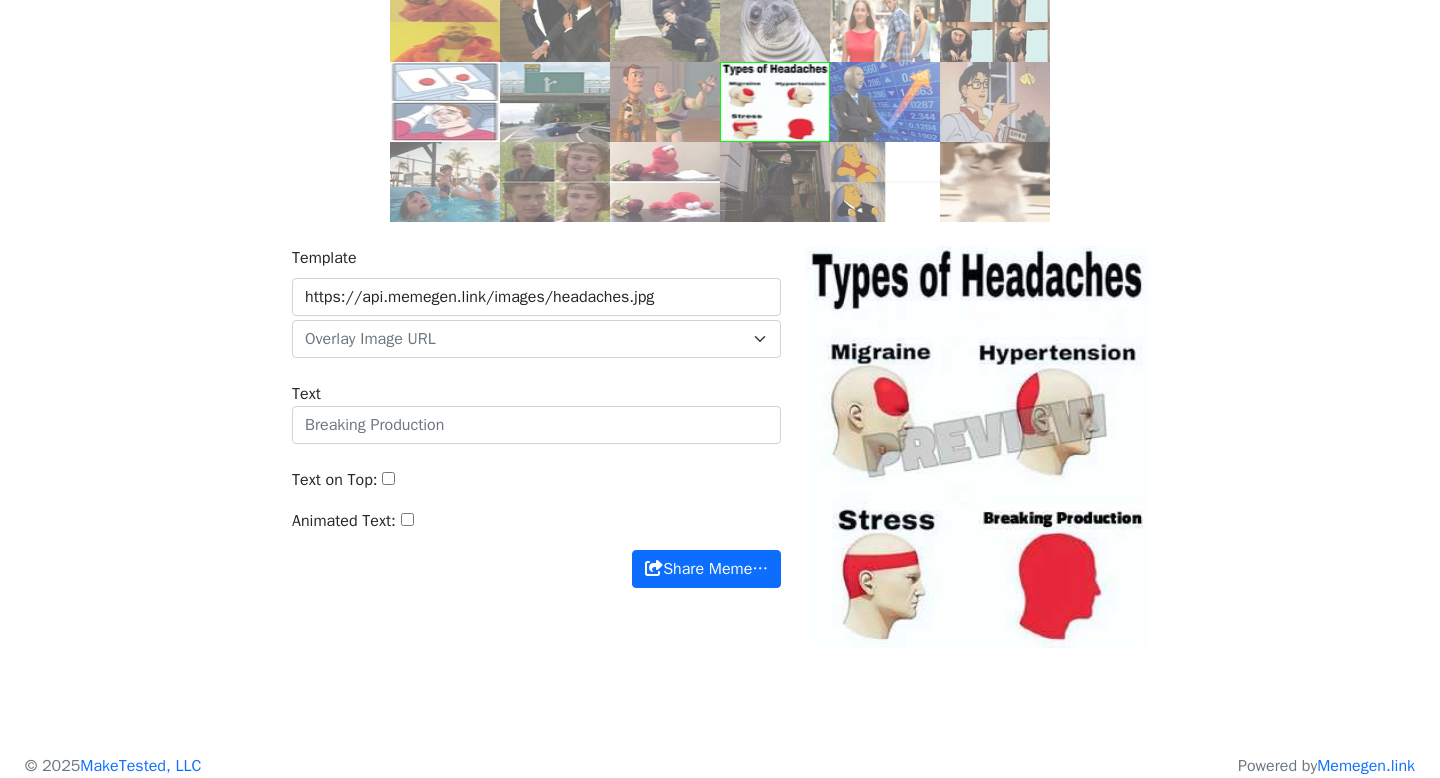 scroll, scrollTop: 225, scrollLeft: 0, axis: vertical 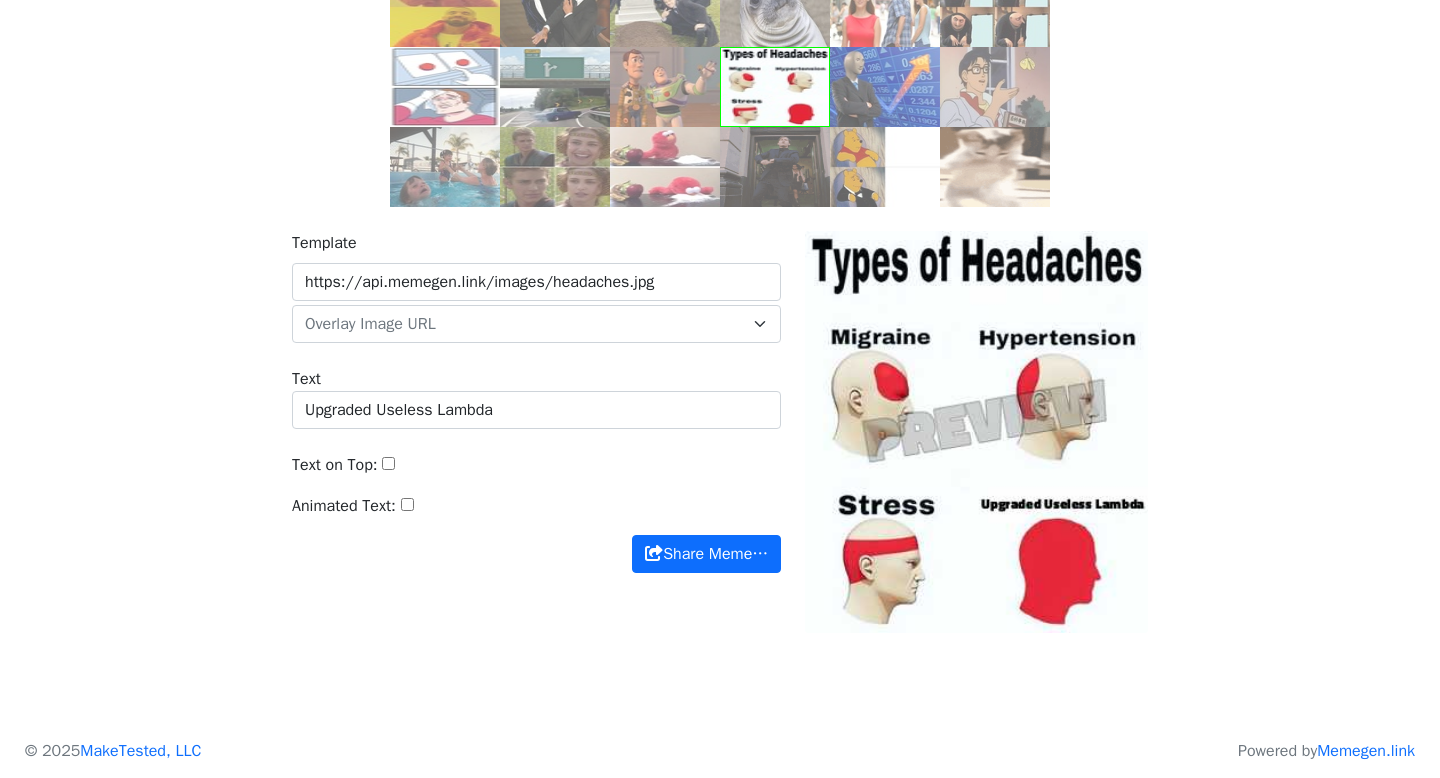 click on "Animated Text:" at bounding box center (536, 514) 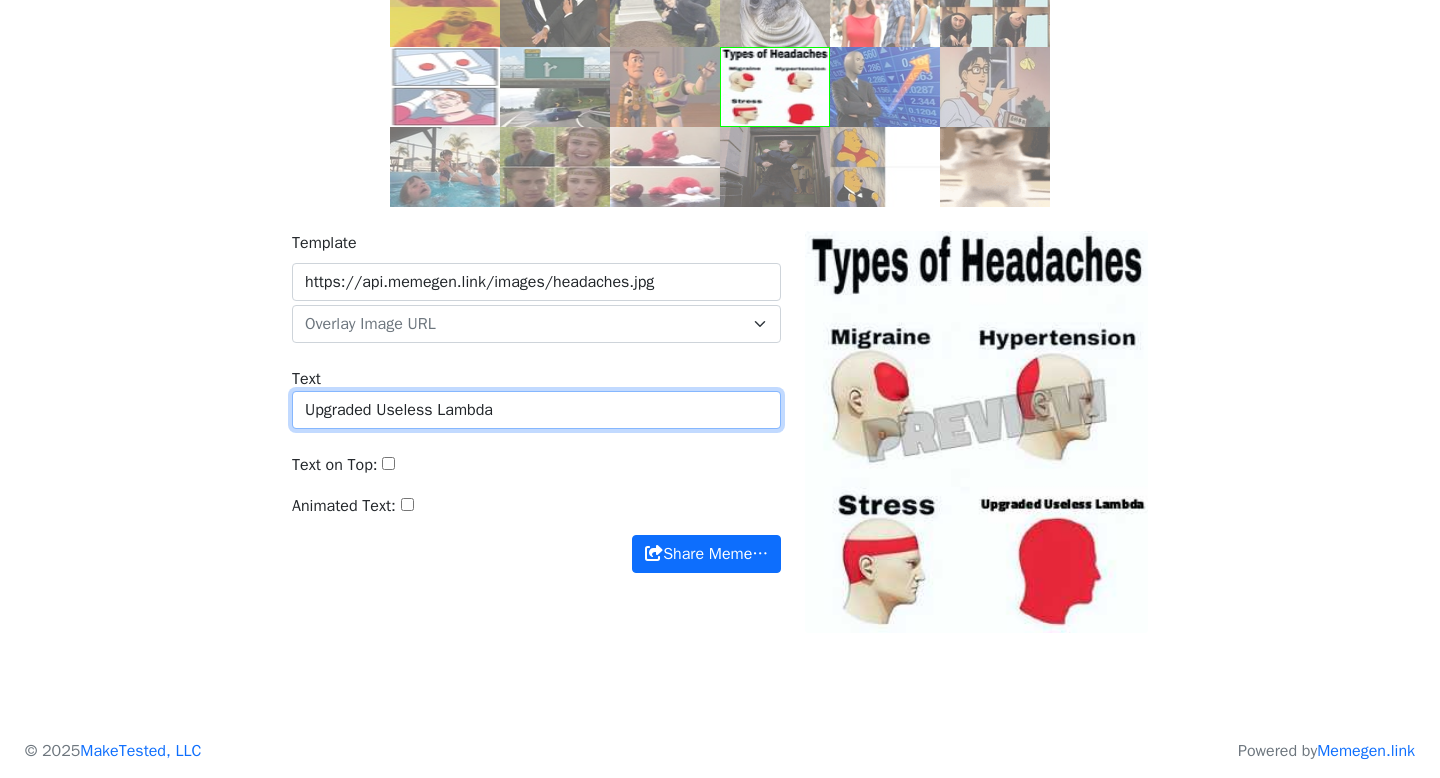click on "Upgraded Useless Lambda" at bounding box center (536, 410) 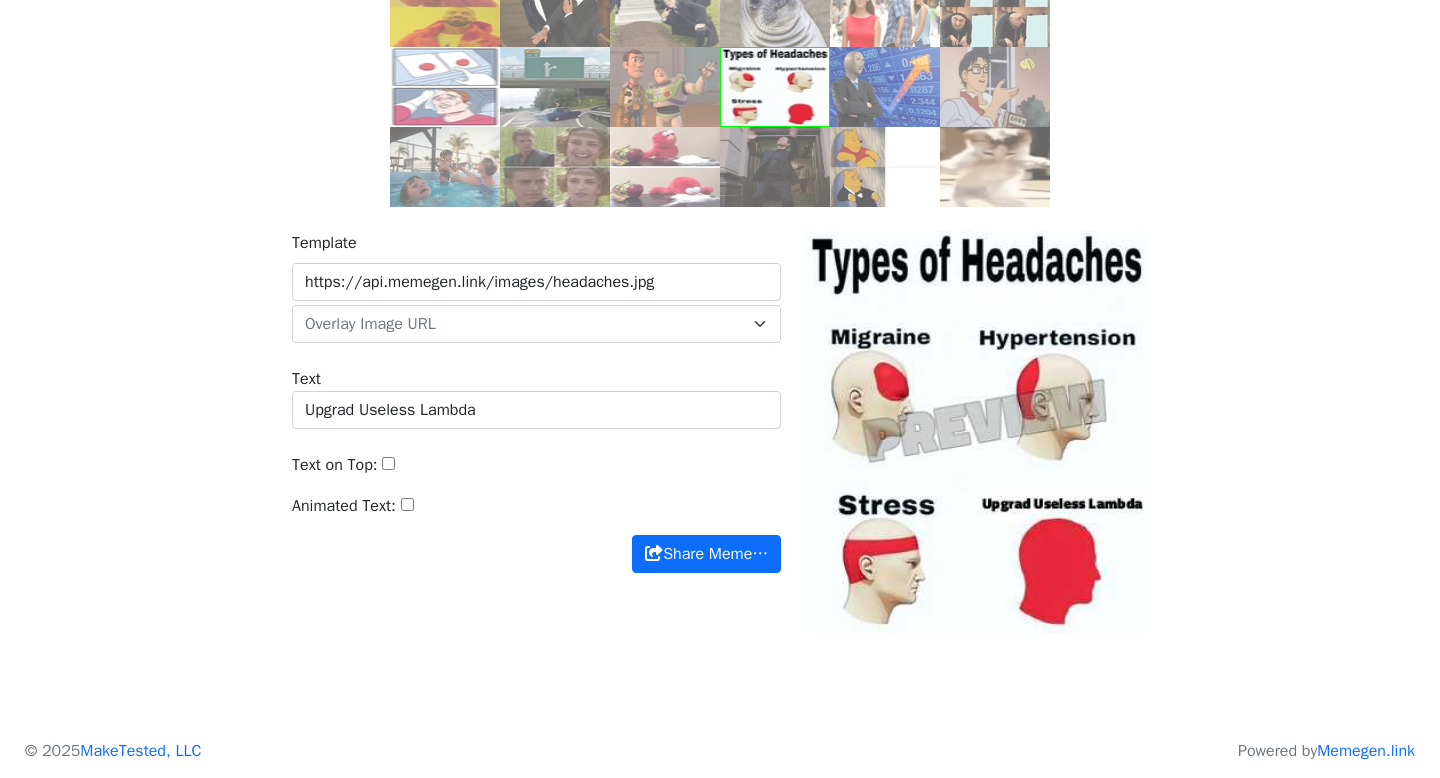 click on "Template
https://api.memegen.link/images/headaches.jpg
default
https://memecomplete.com/static/images/logo.png
Overlay Image URL
Text
Upgrad Useless Lambda
Text on Top:
Animated Text:
Share Meme…" at bounding box center [536, 432] 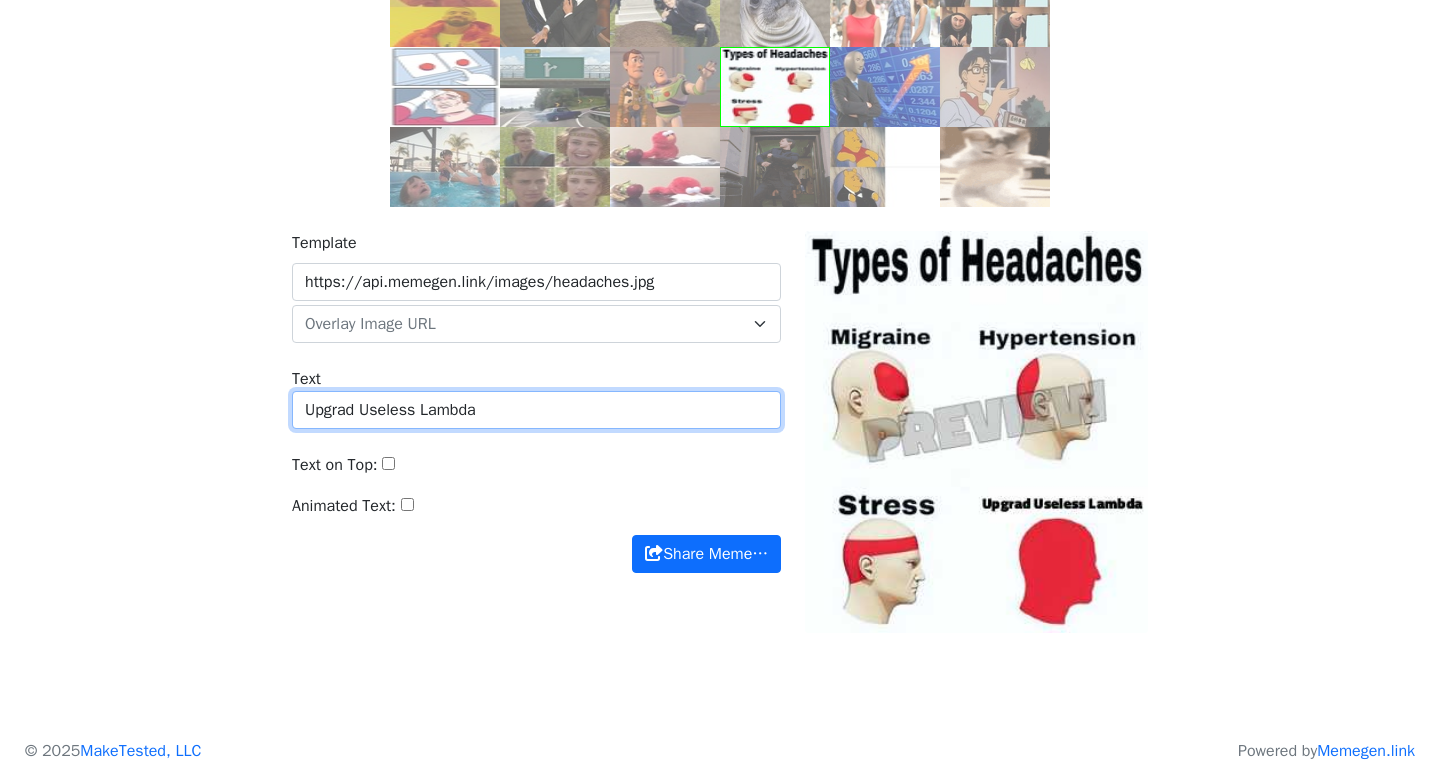 click on "Upgrad Useless Lambda" at bounding box center (536, 410) 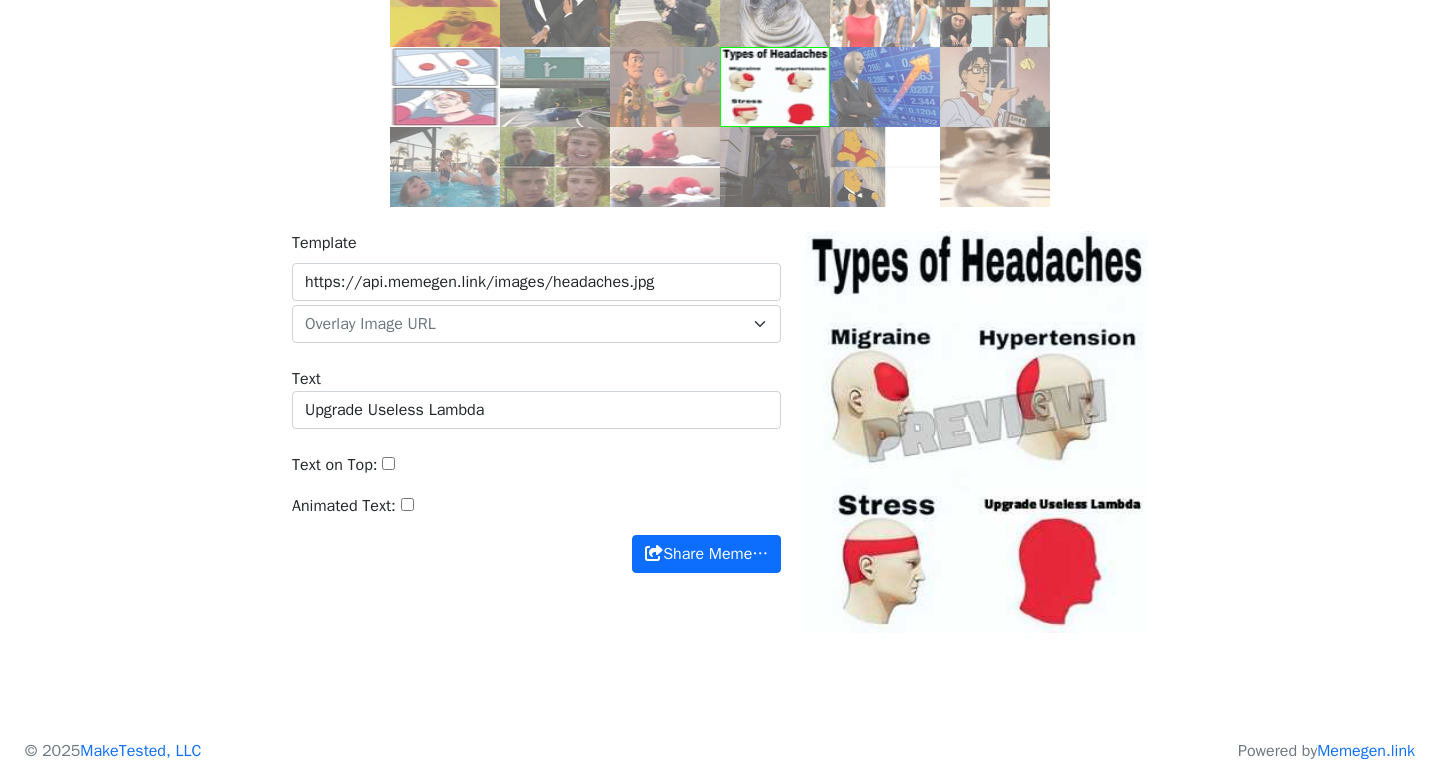 click on "Template
https://api.memegen.link/images/headaches.jpg
default
https://memecomplete.com/static/images/logo.png
Overlay Image URL
Text
Upgrade Useless Lambda
Text on Top:
Animated Text:
Share Meme…" at bounding box center (536, 432) 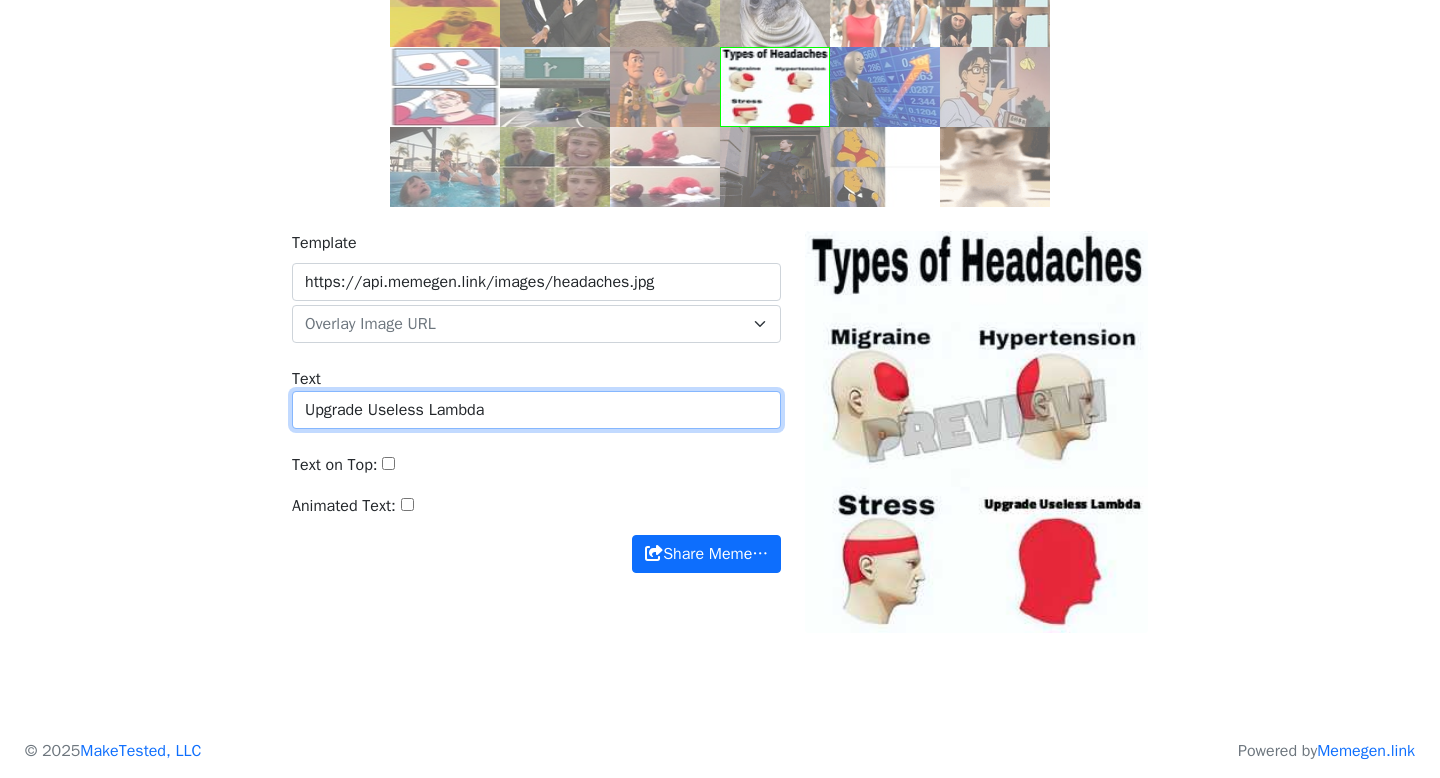 click on "Upgrade Useless Lambda" at bounding box center (536, 410) 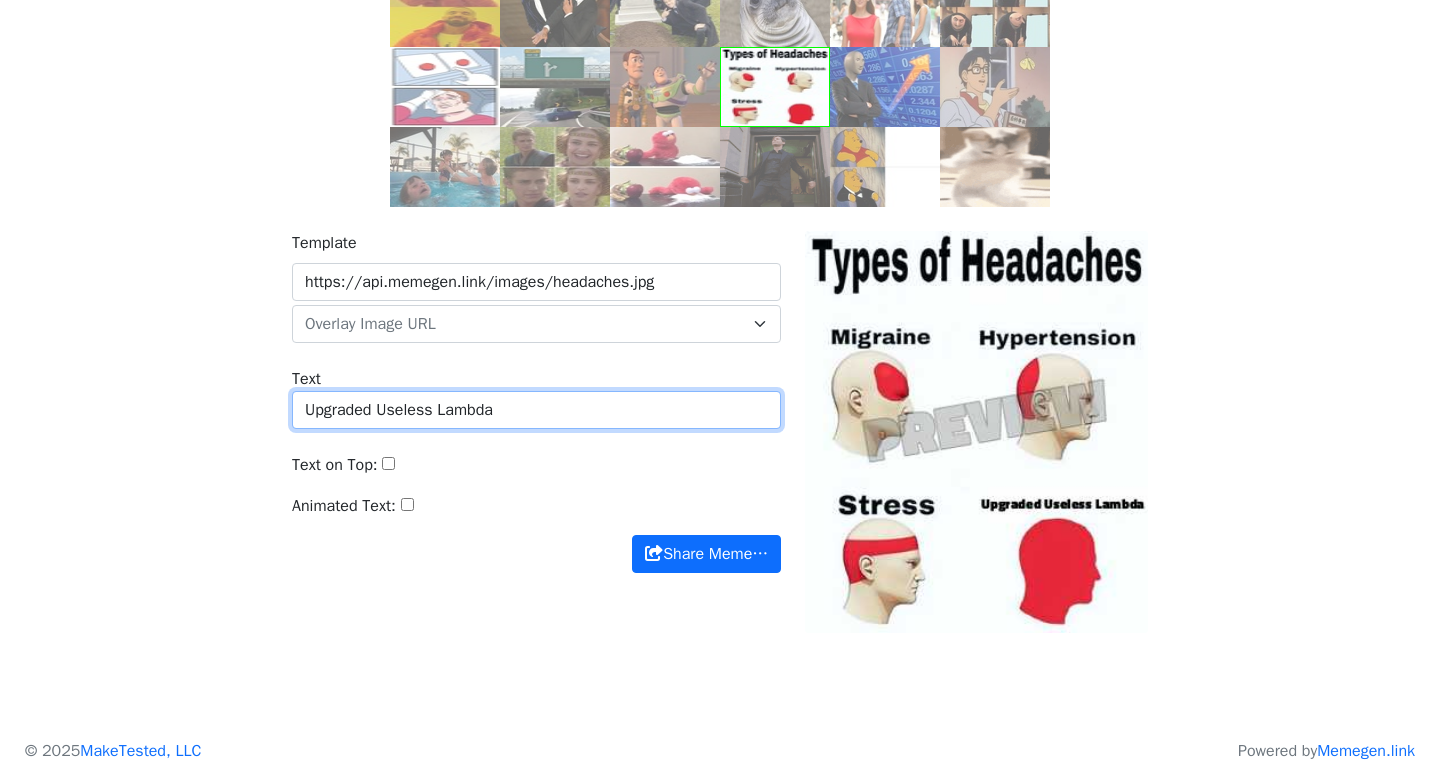 type on "Upgraded Useless Lambda" 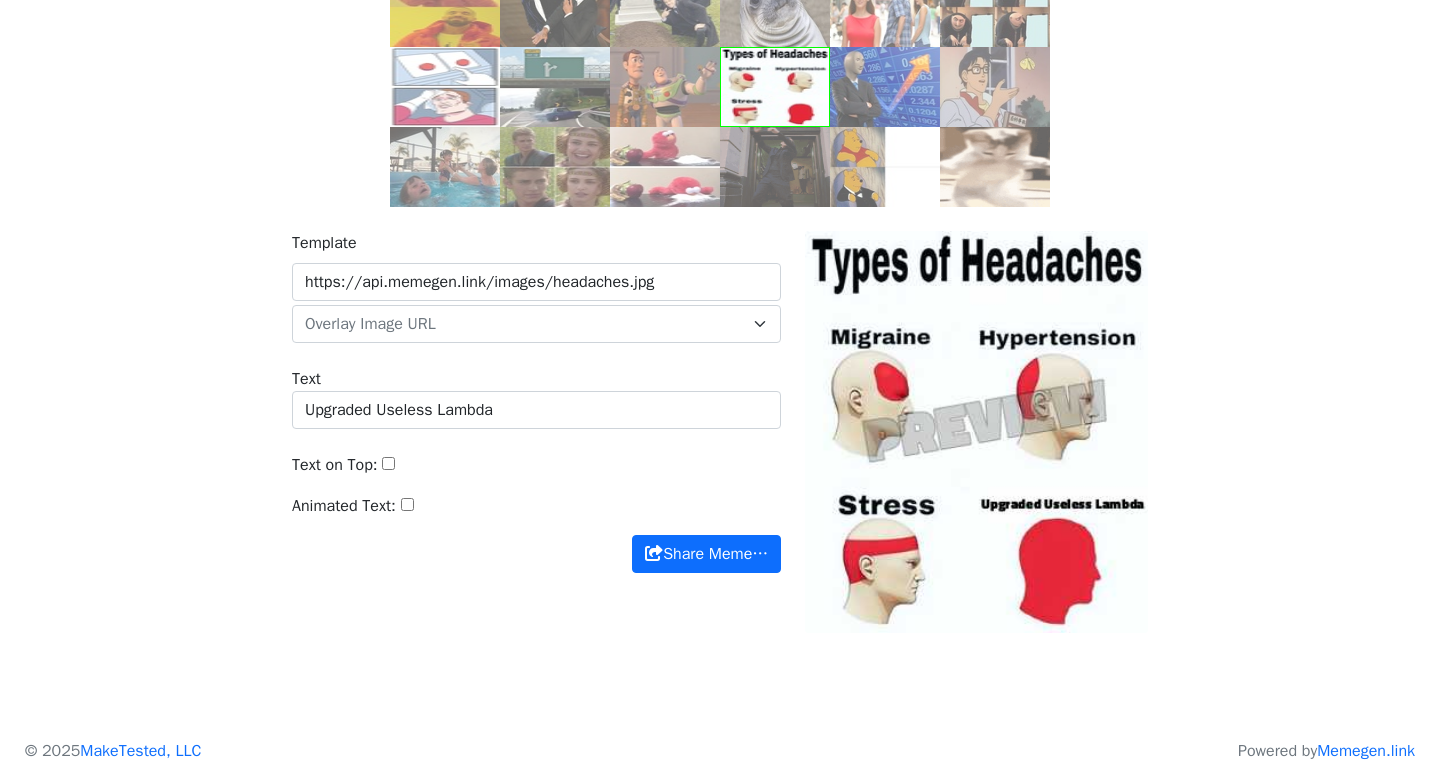 click on "Template
https://api.memegen.link/images/headaches.jpg
default
https://memecomplete.com/static/images/logo.png
Overlay Image URL
Text
Upgraded Useless Lambda
Text on Top:
Animated Text:
Share Meme…" at bounding box center [536, 432] 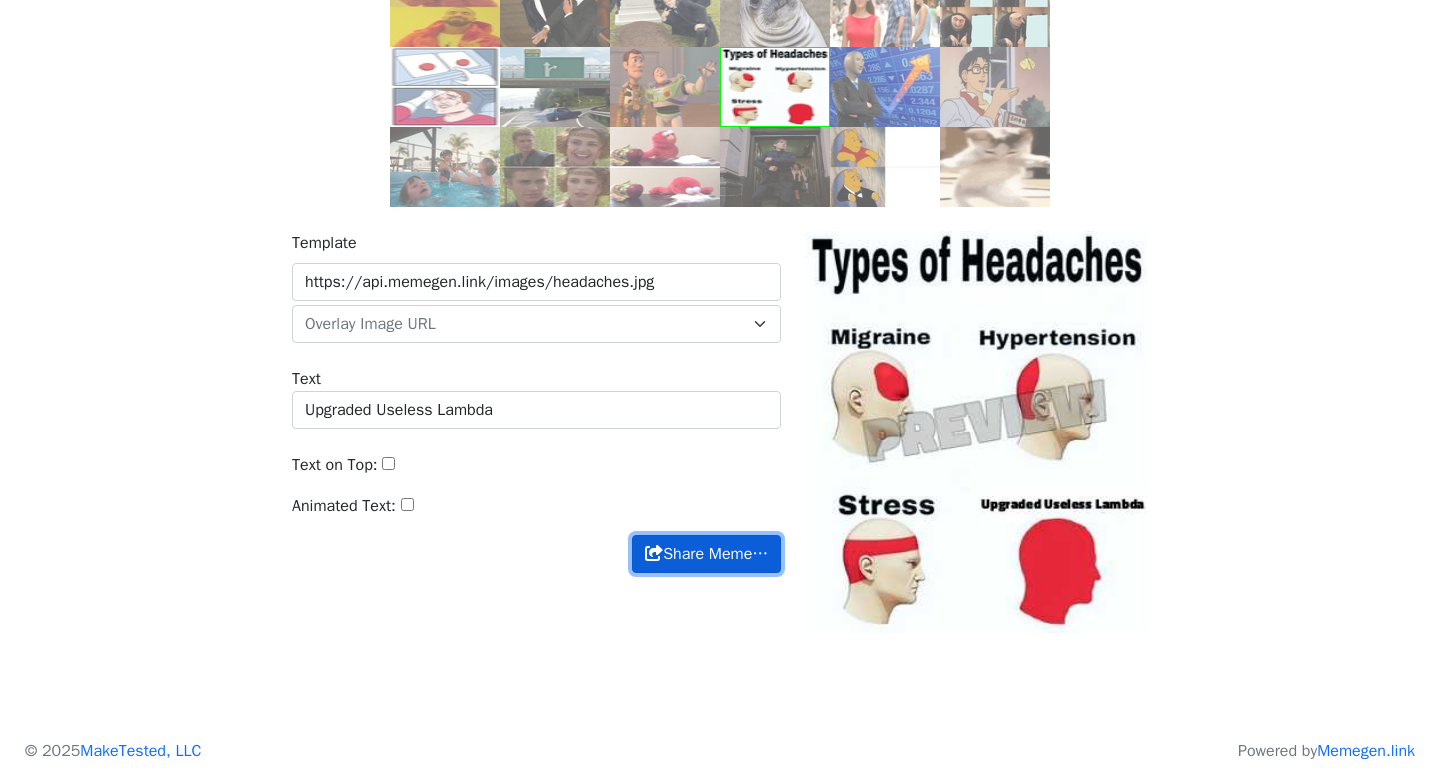 click on "Share Meme…" at bounding box center [706, 554] 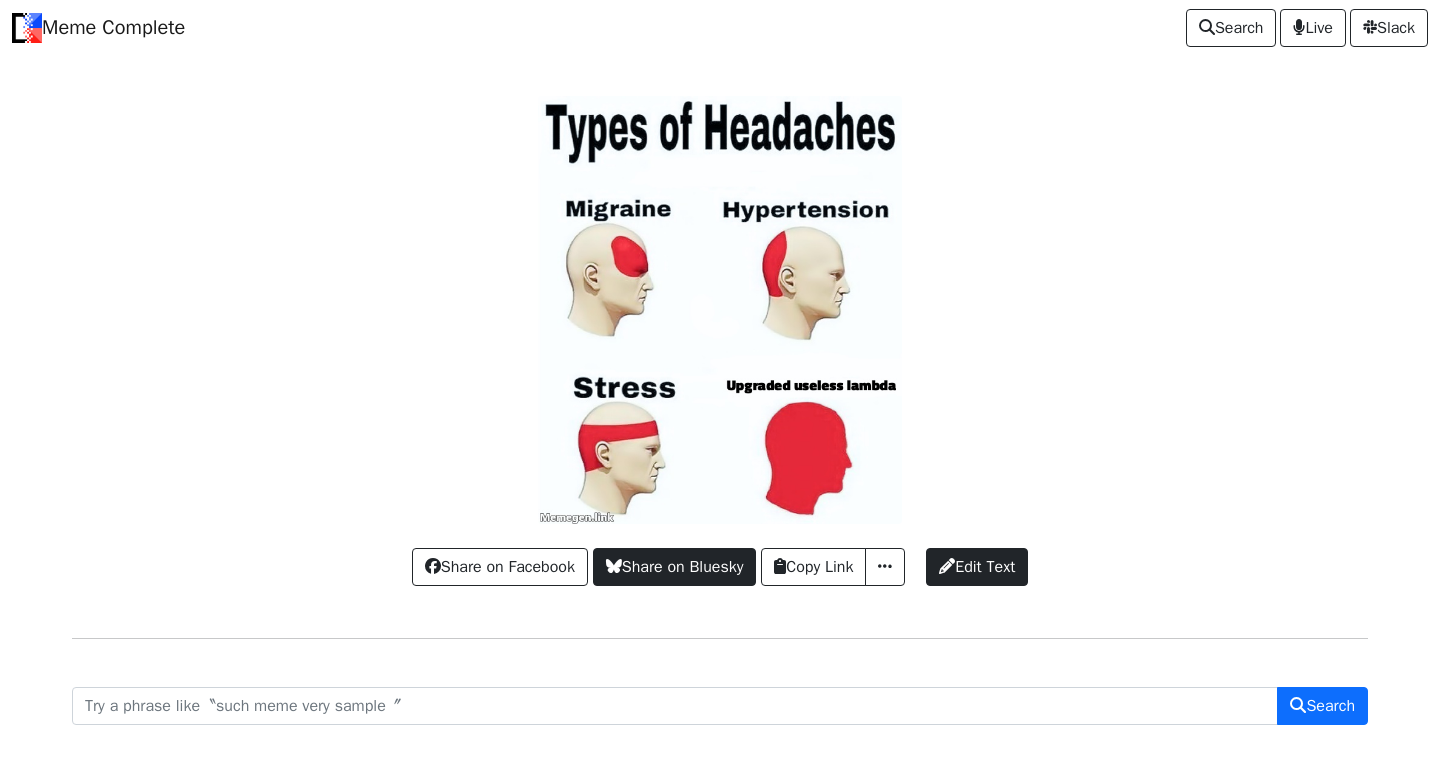 scroll, scrollTop: 0, scrollLeft: 0, axis: both 